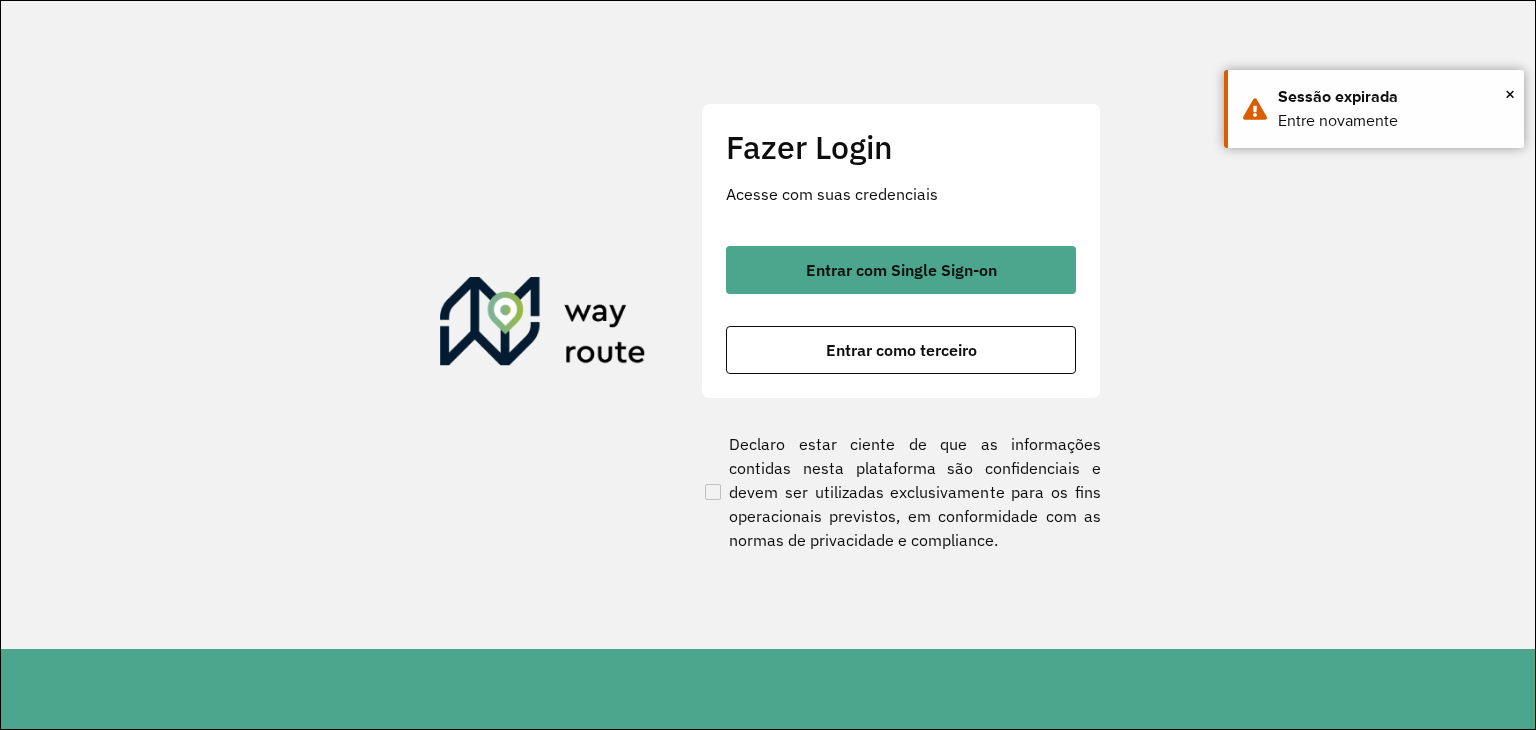scroll, scrollTop: 0, scrollLeft: 0, axis: both 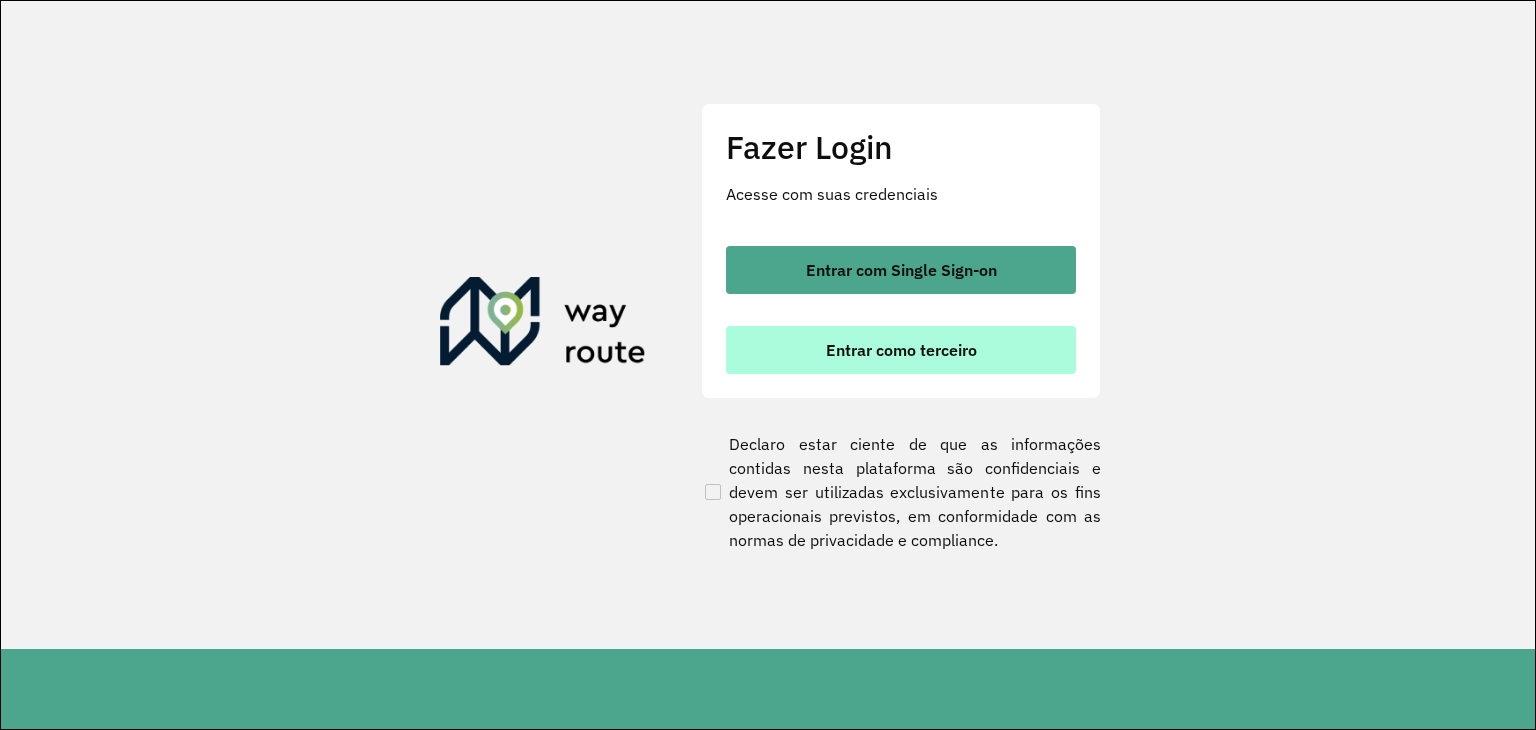 click on "Entrar como terceiro" at bounding box center (901, 350) 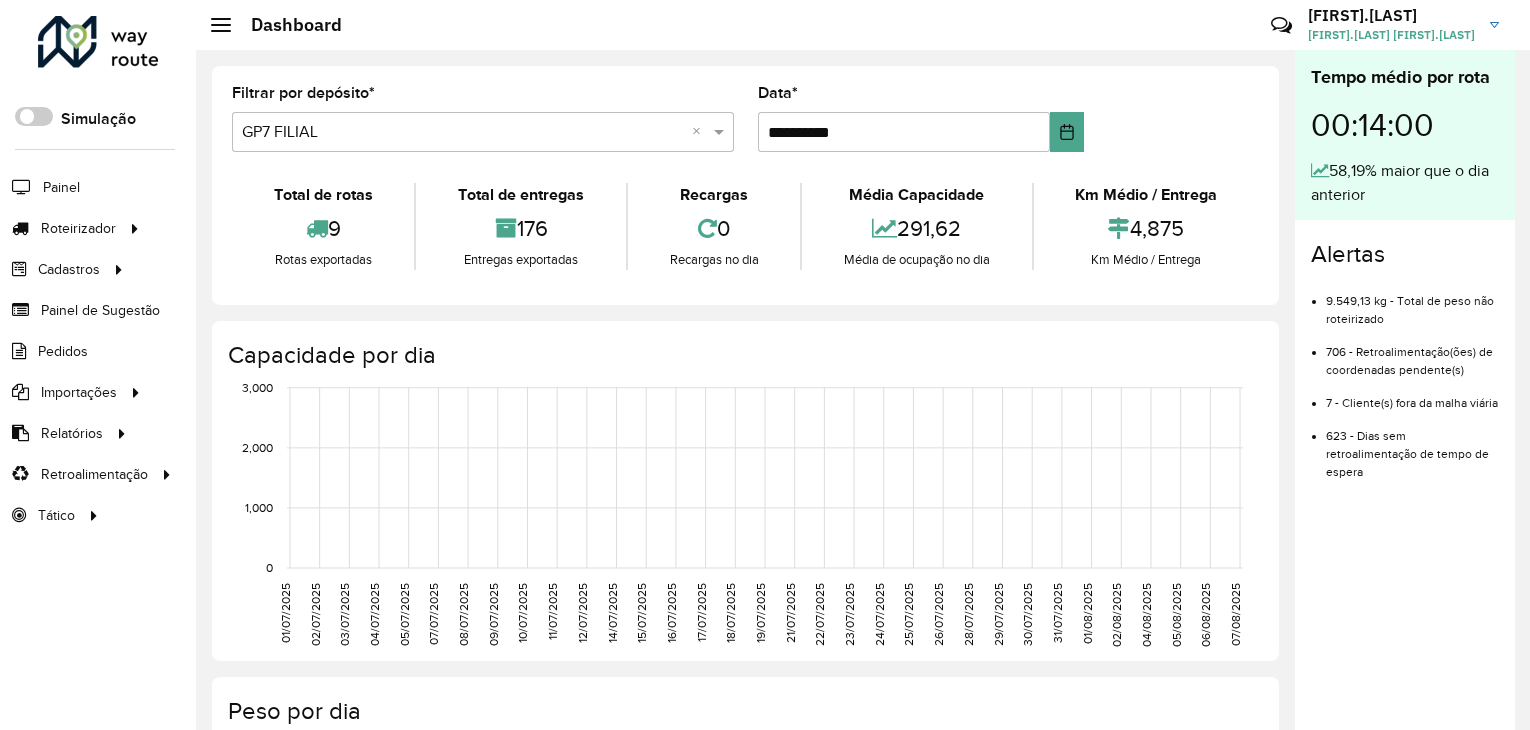 scroll, scrollTop: 0, scrollLeft: 0, axis: both 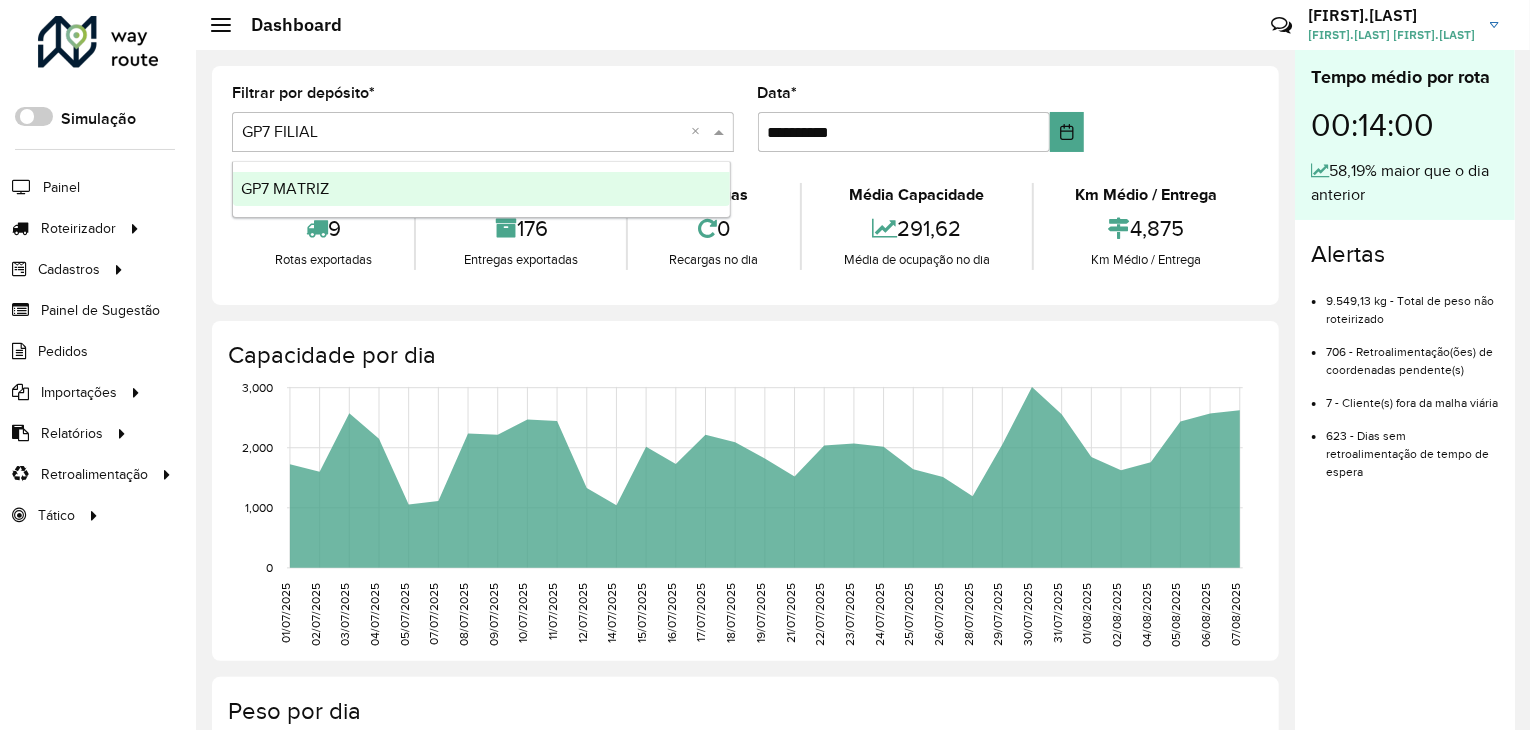 click at bounding box center (721, 132) 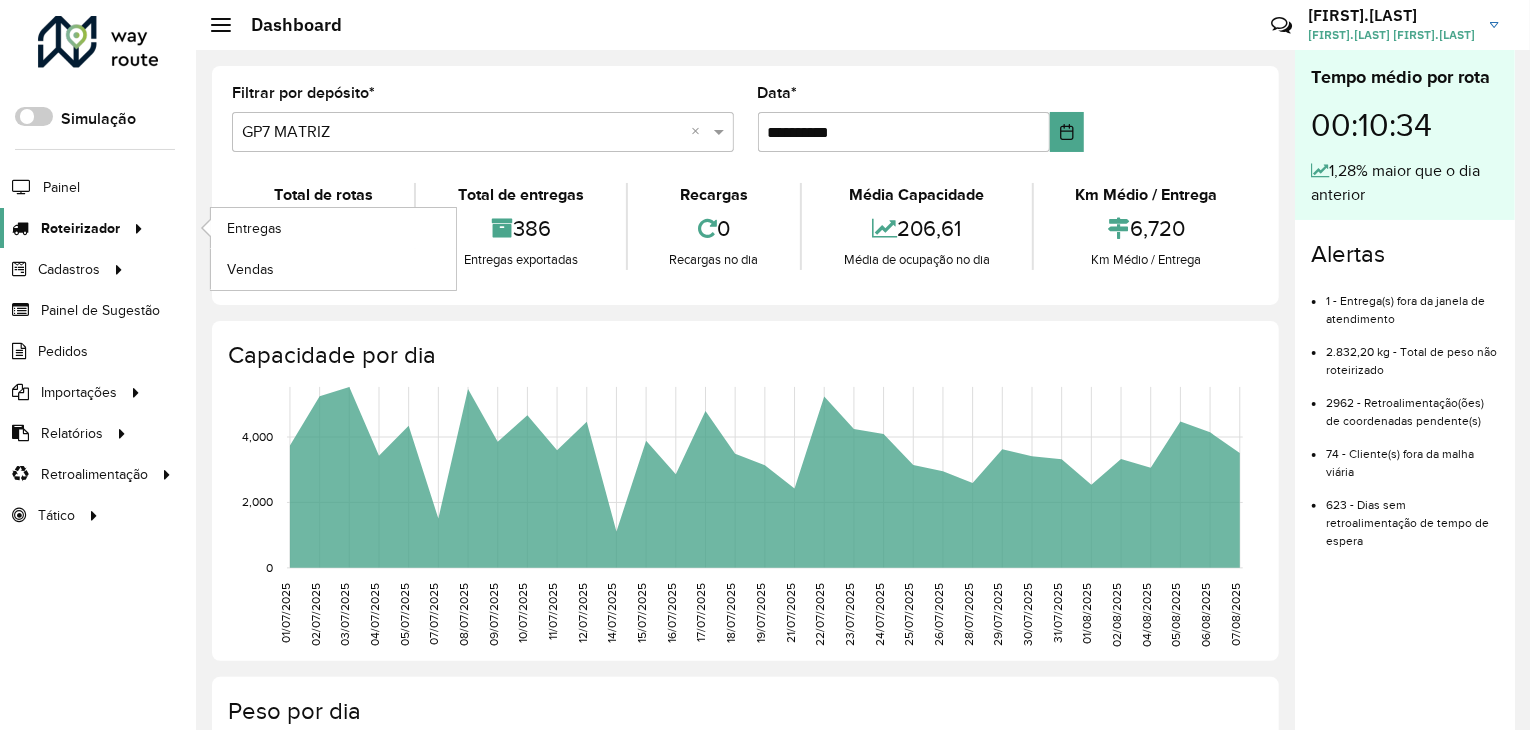 click 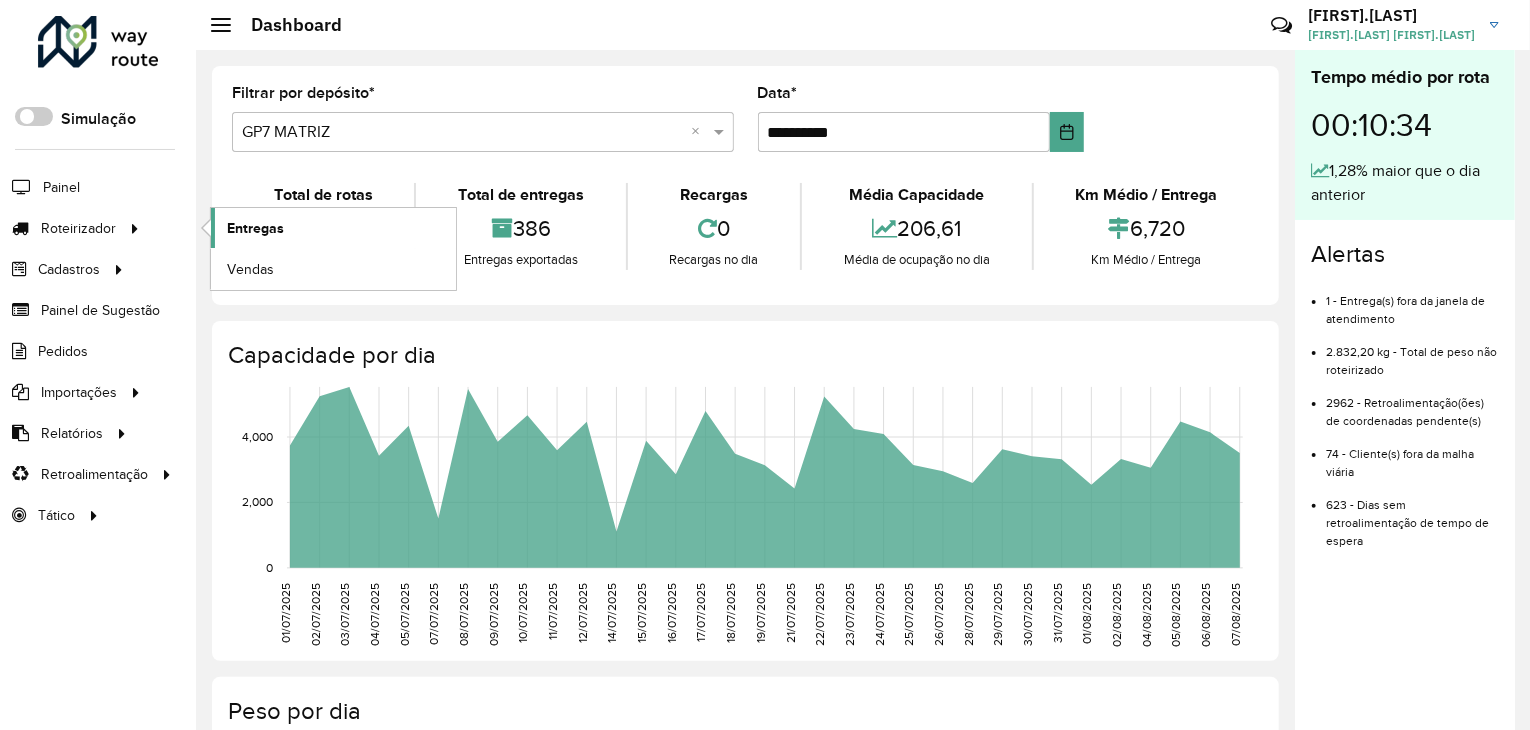 click on "Entregas" 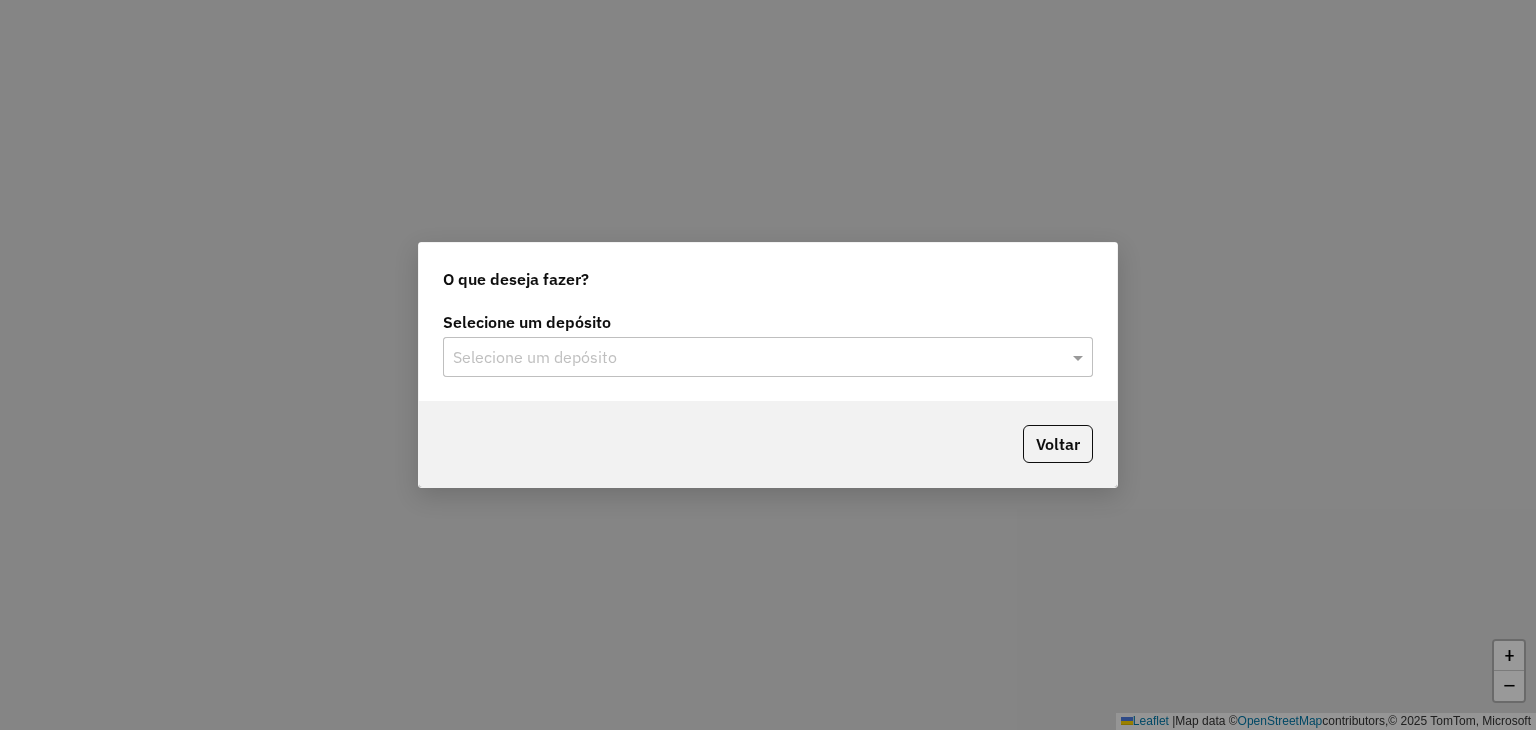 scroll, scrollTop: 0, scrollLeft: 0, axis: both 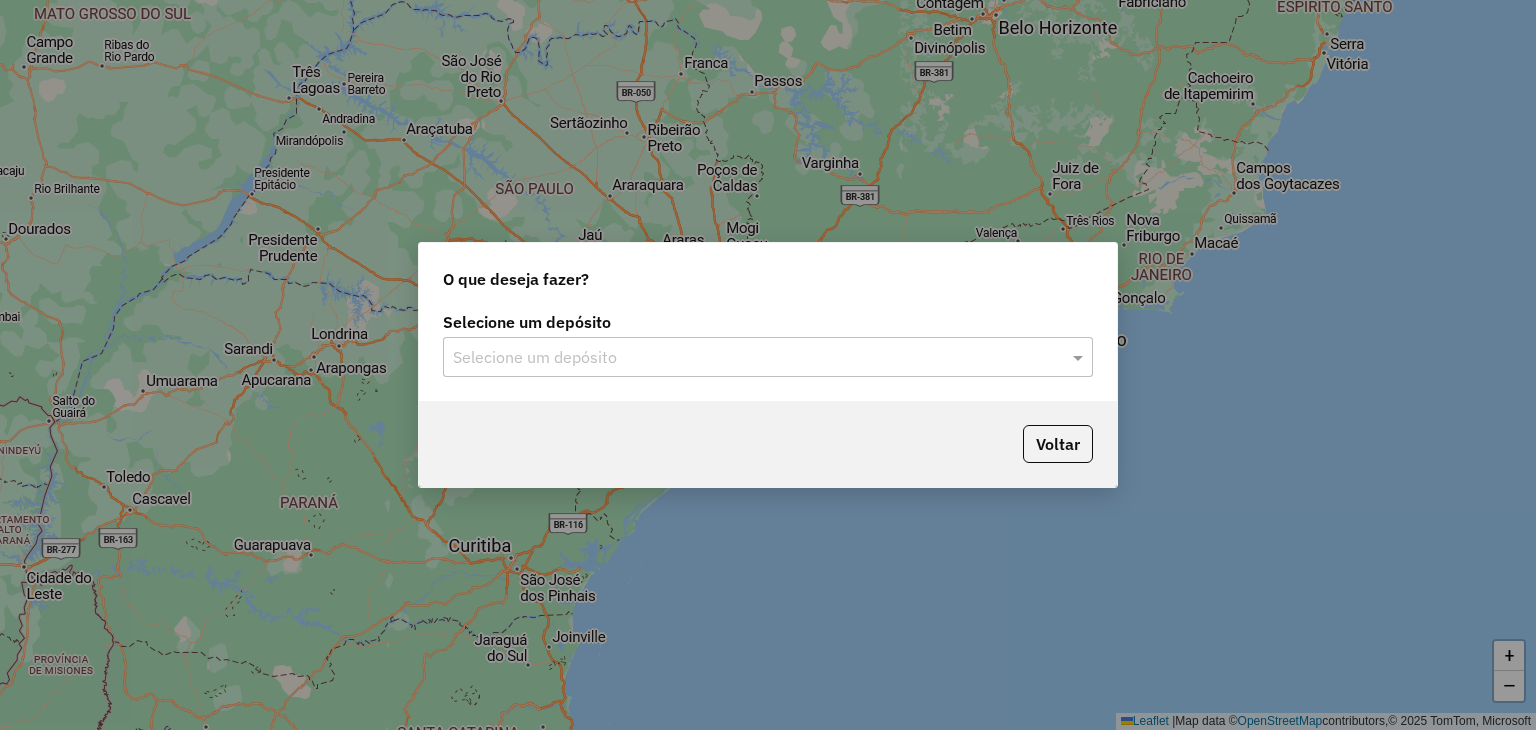 click 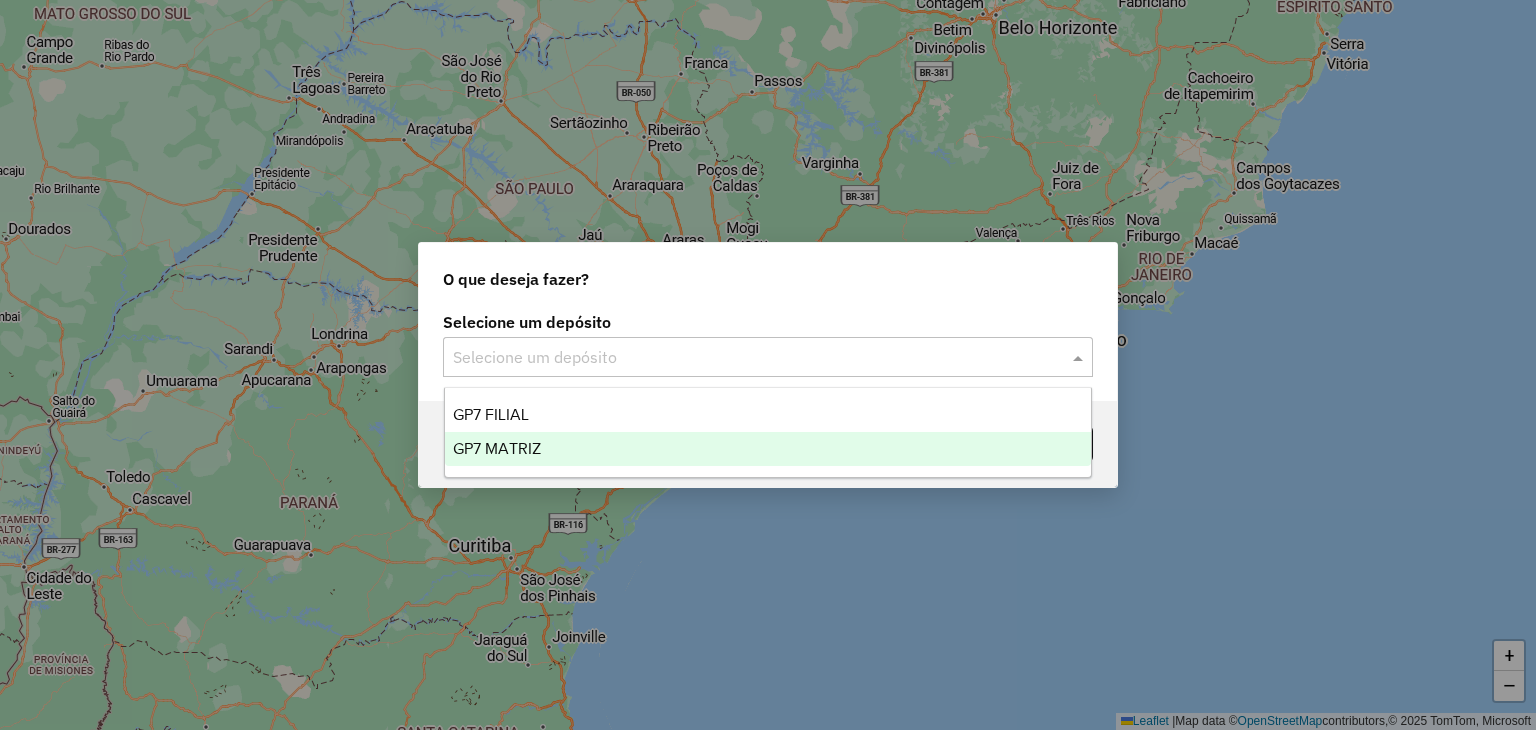 click on "GP7 MATRIZ" at bounding box center (768, 449) 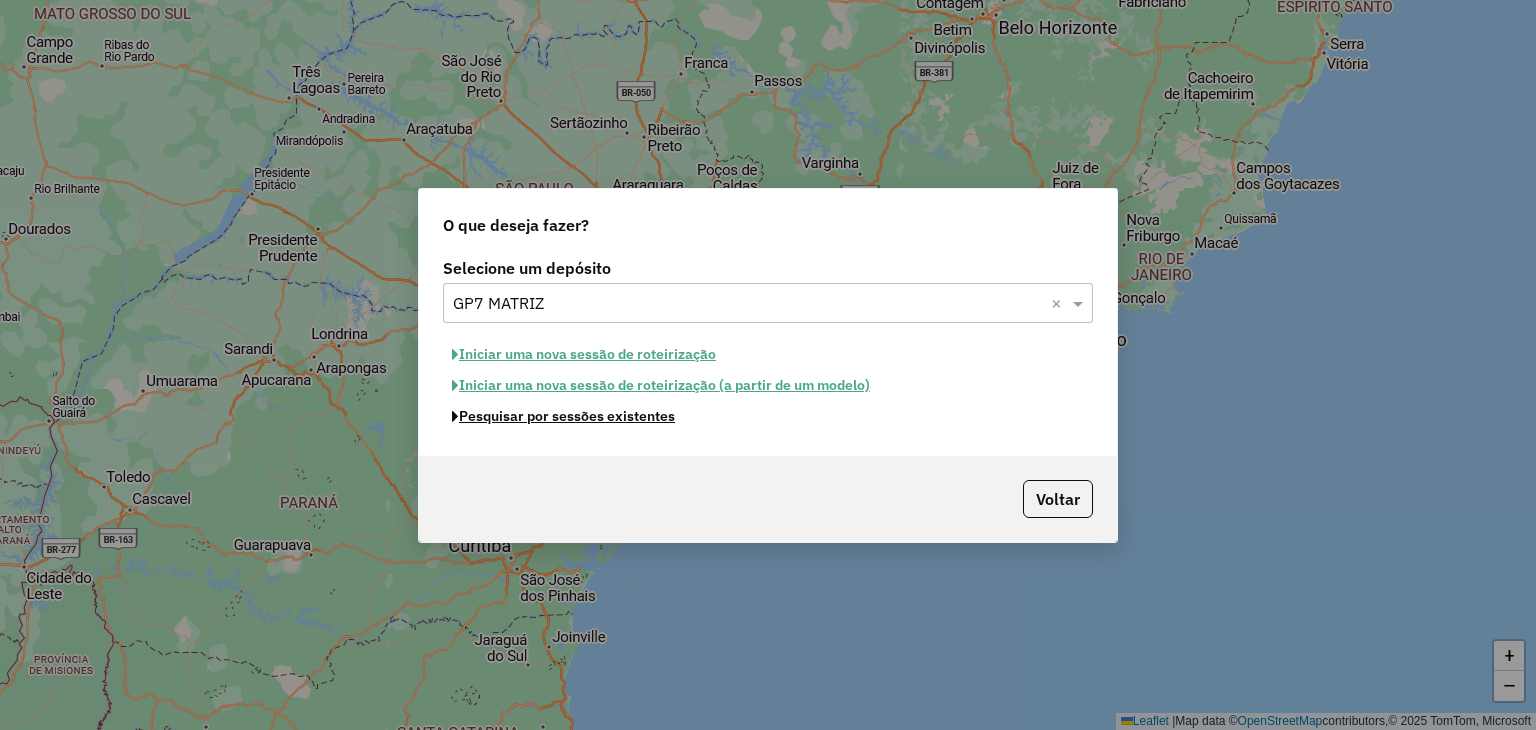 click on "Pesquisar por sessões existentes" 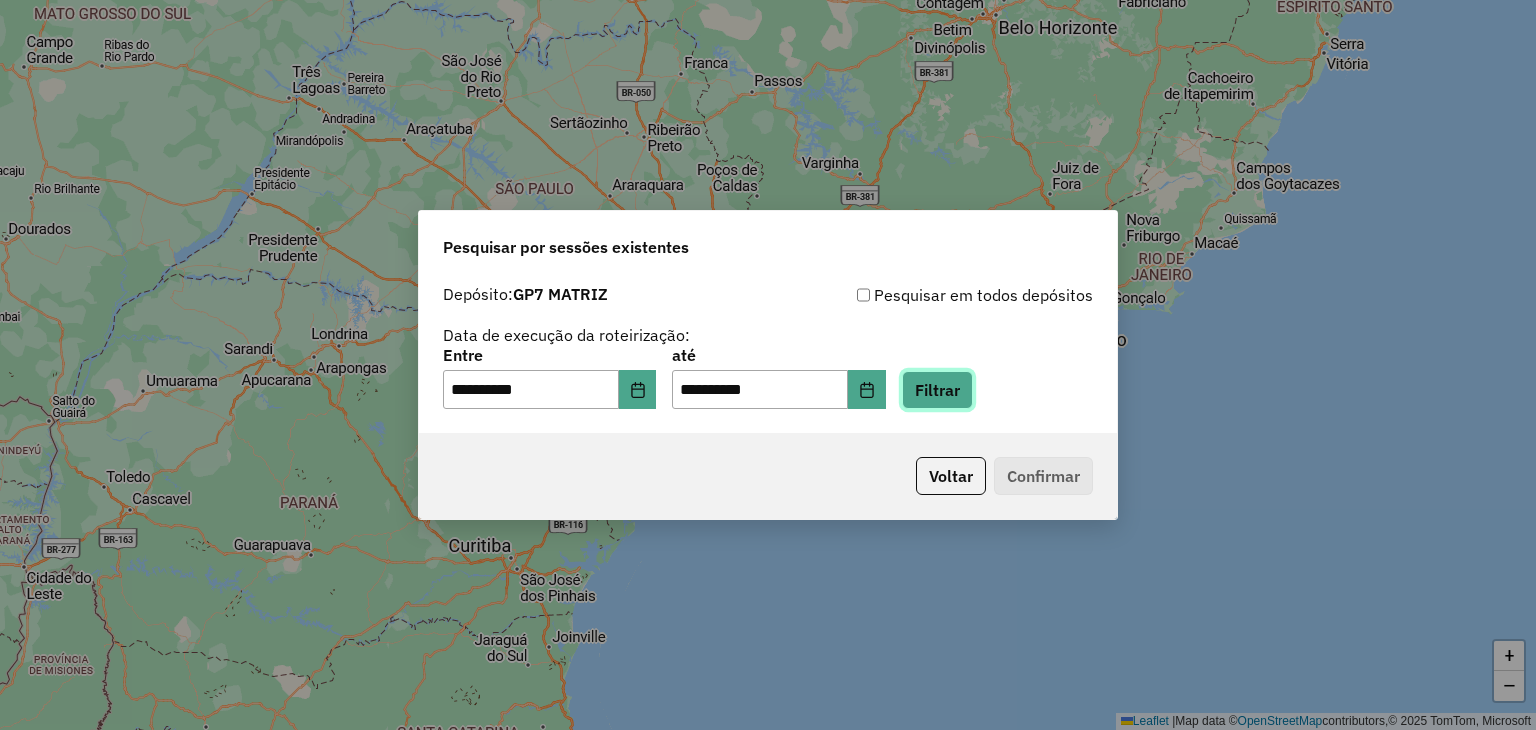 click on "Filtrar" 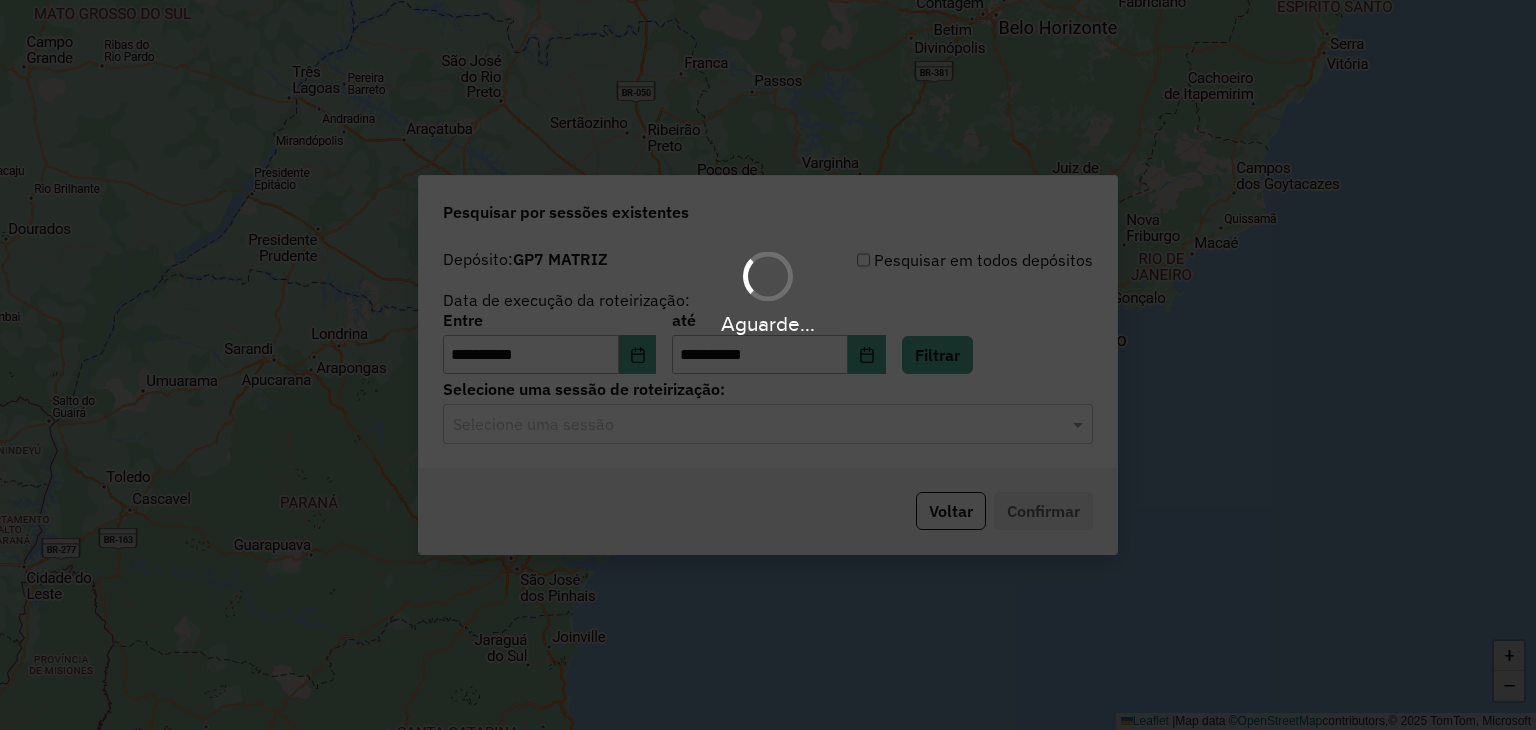 click on "Aguarde..." at bounding box center (768, 365) 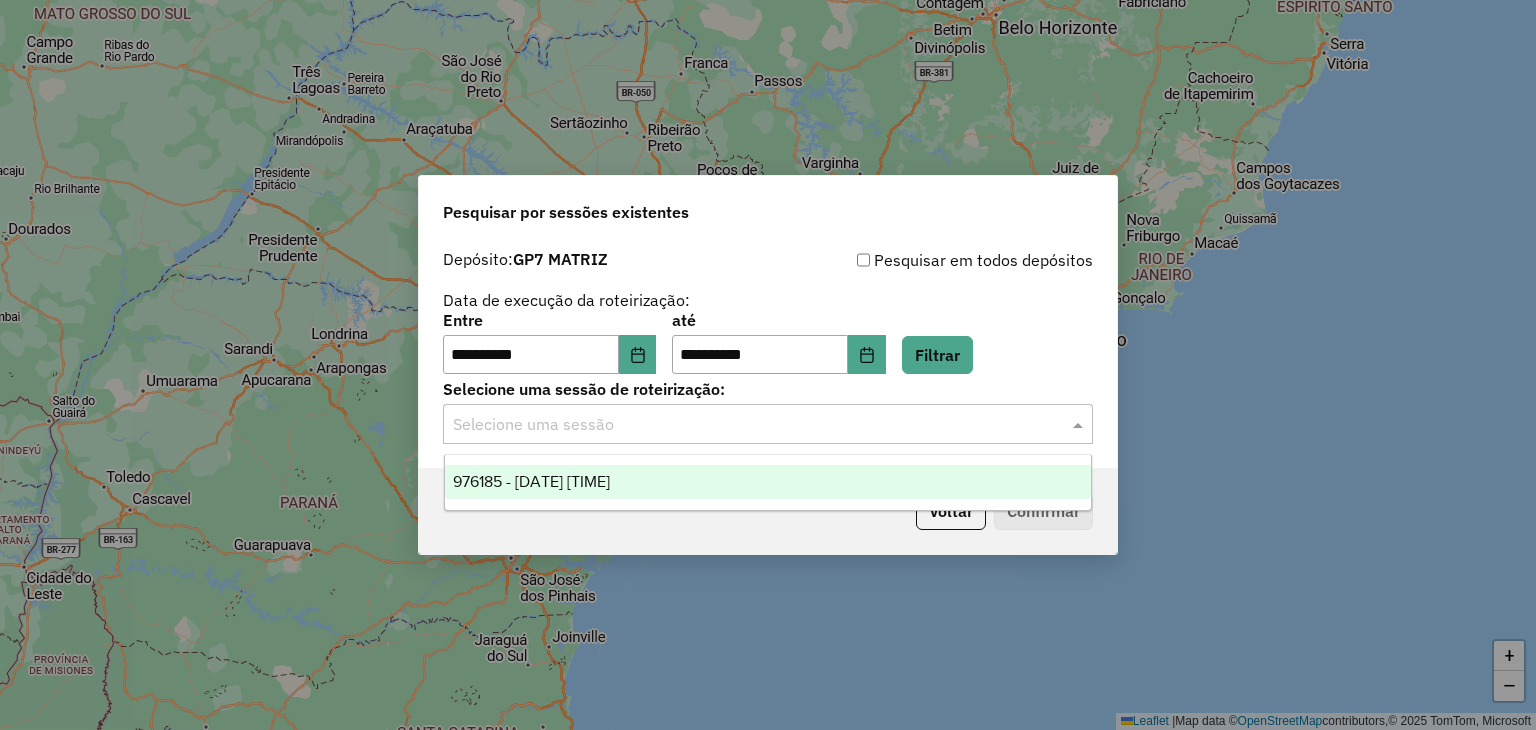 click 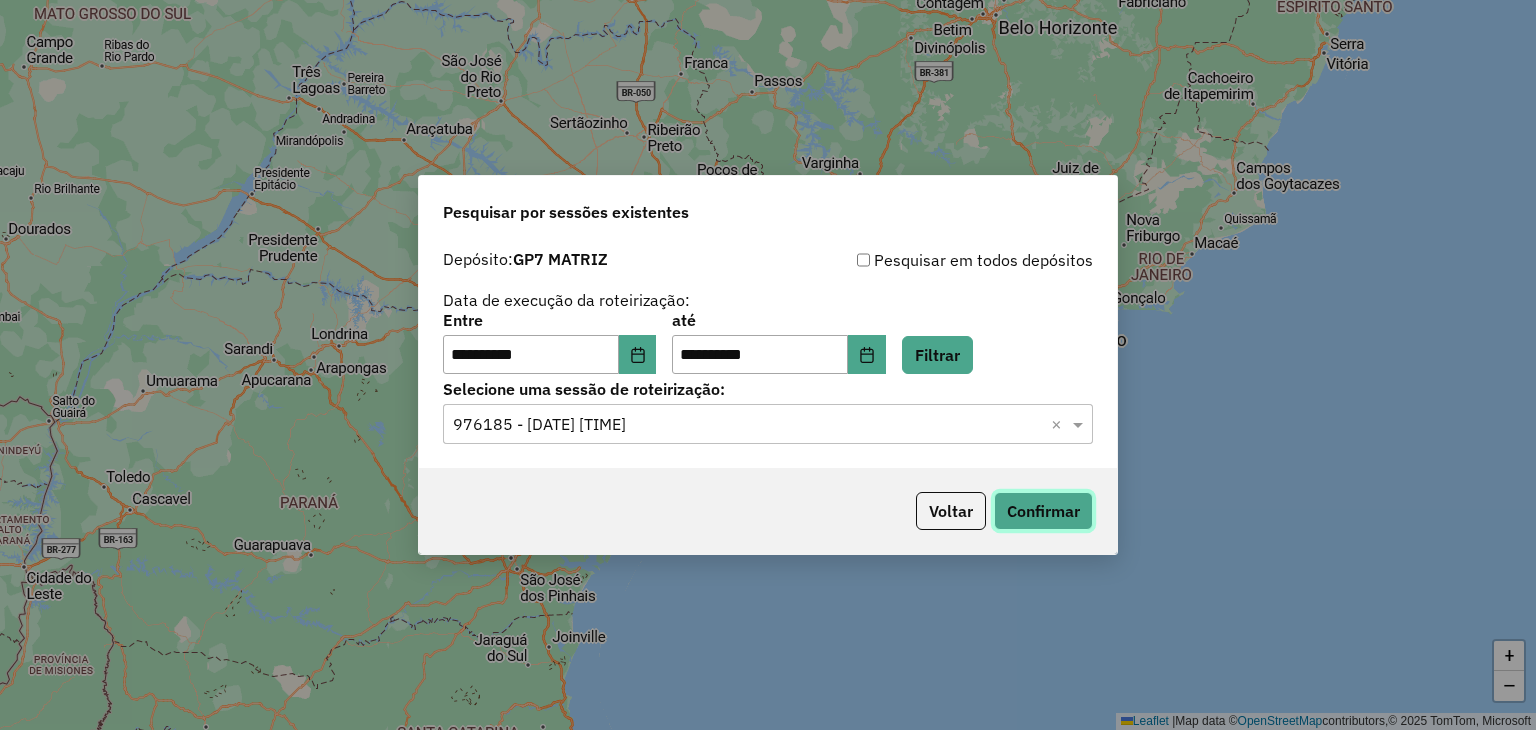 click on "Confirmar" 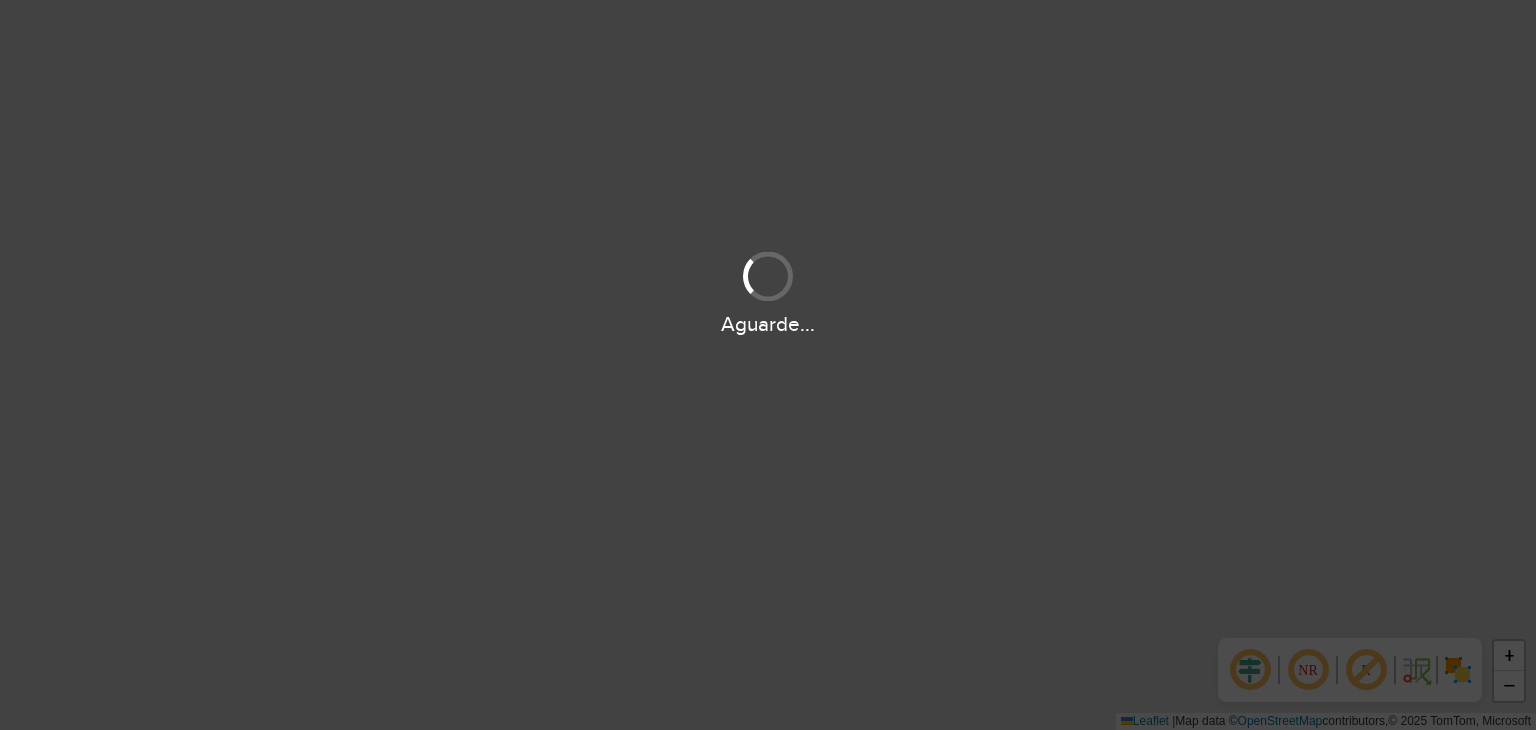 scroll, scrollTop: 0, scrollLeft: 0, axis: both 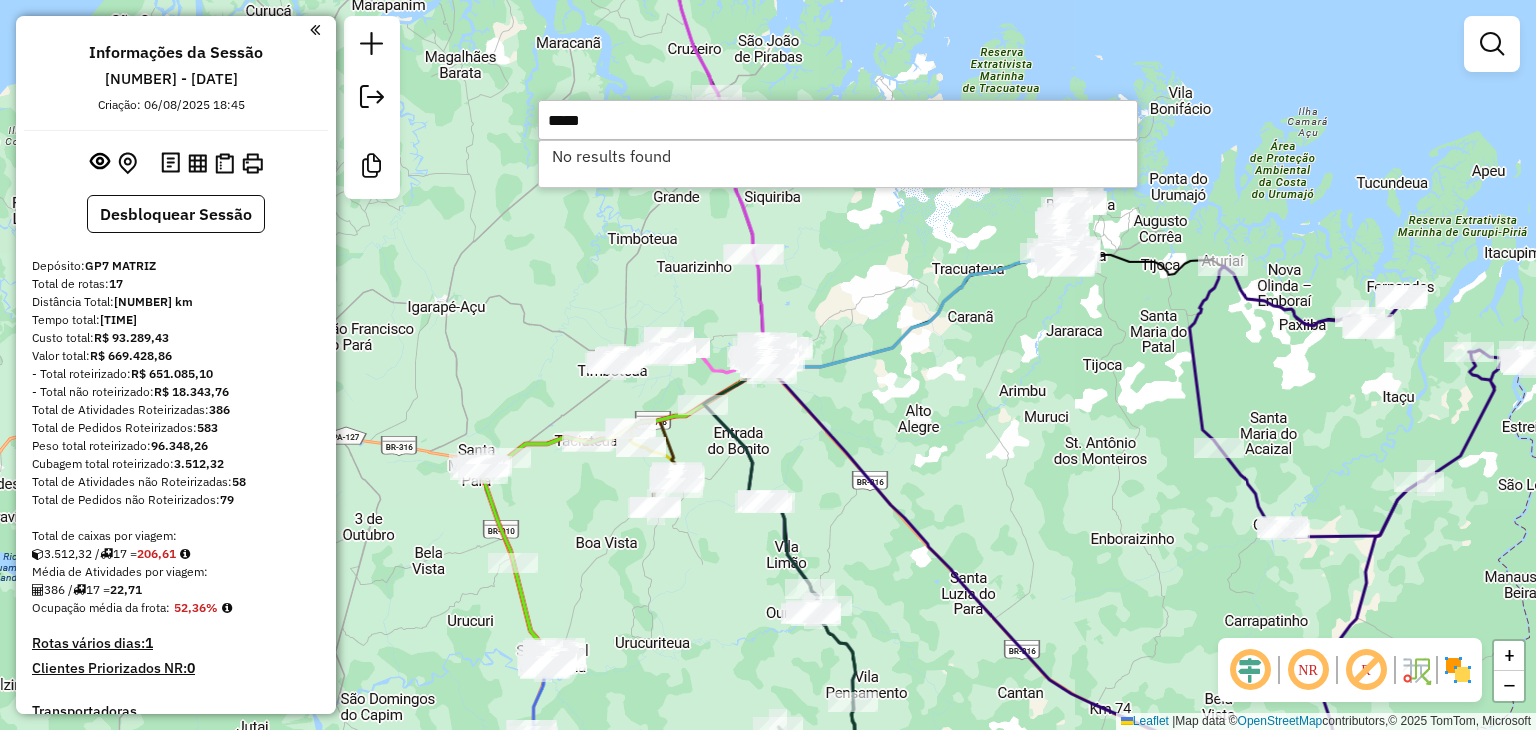 click on "*****" at bounding box center (838, 120) 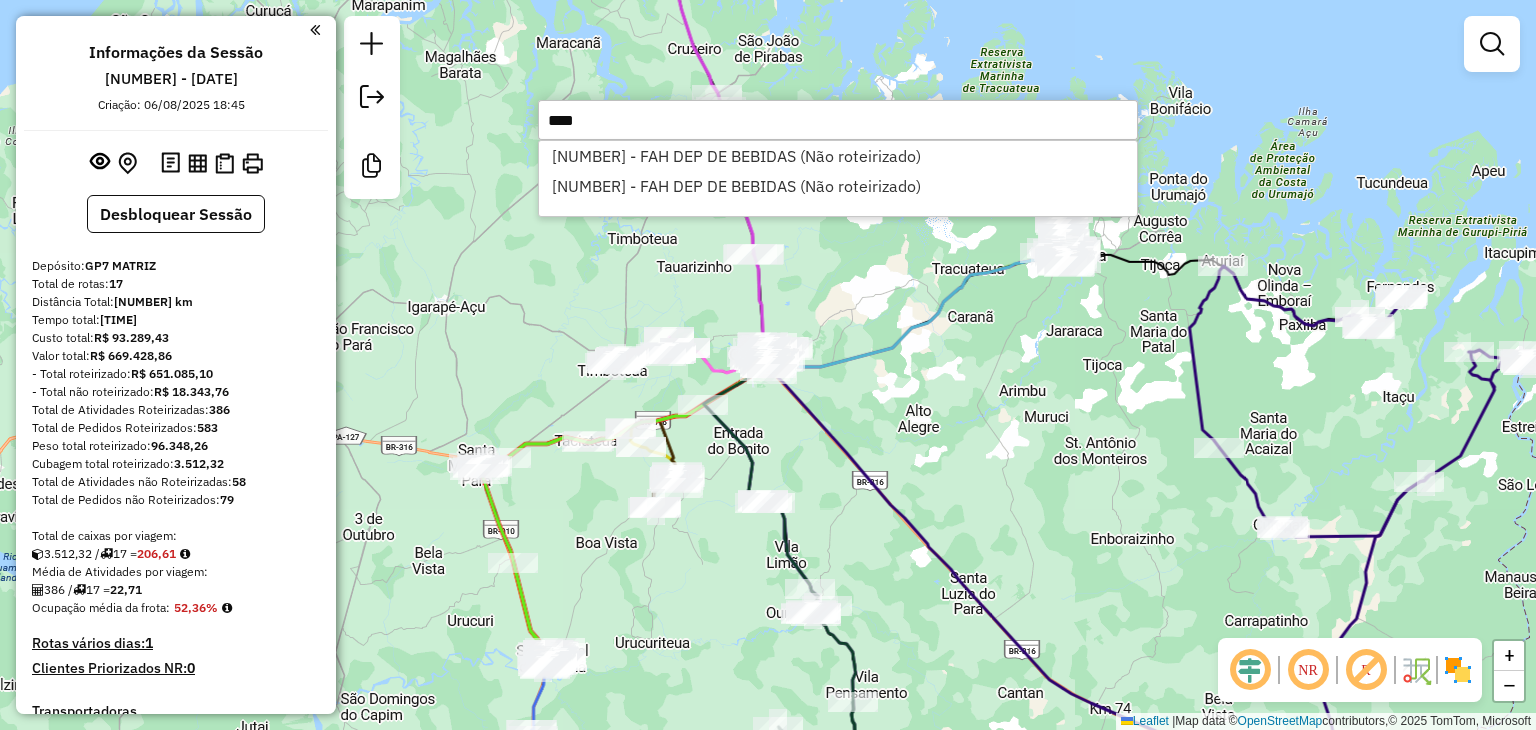type on "****" 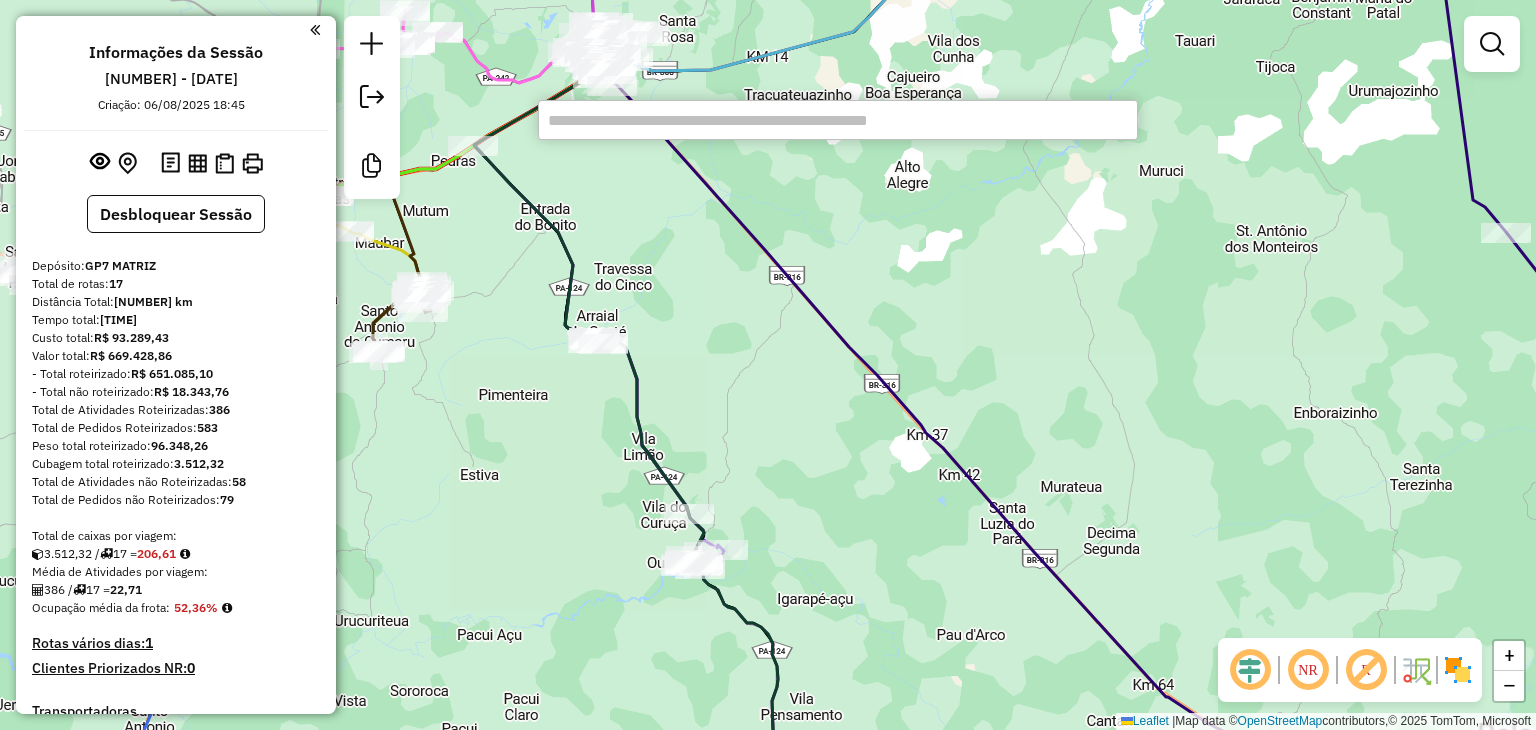 type 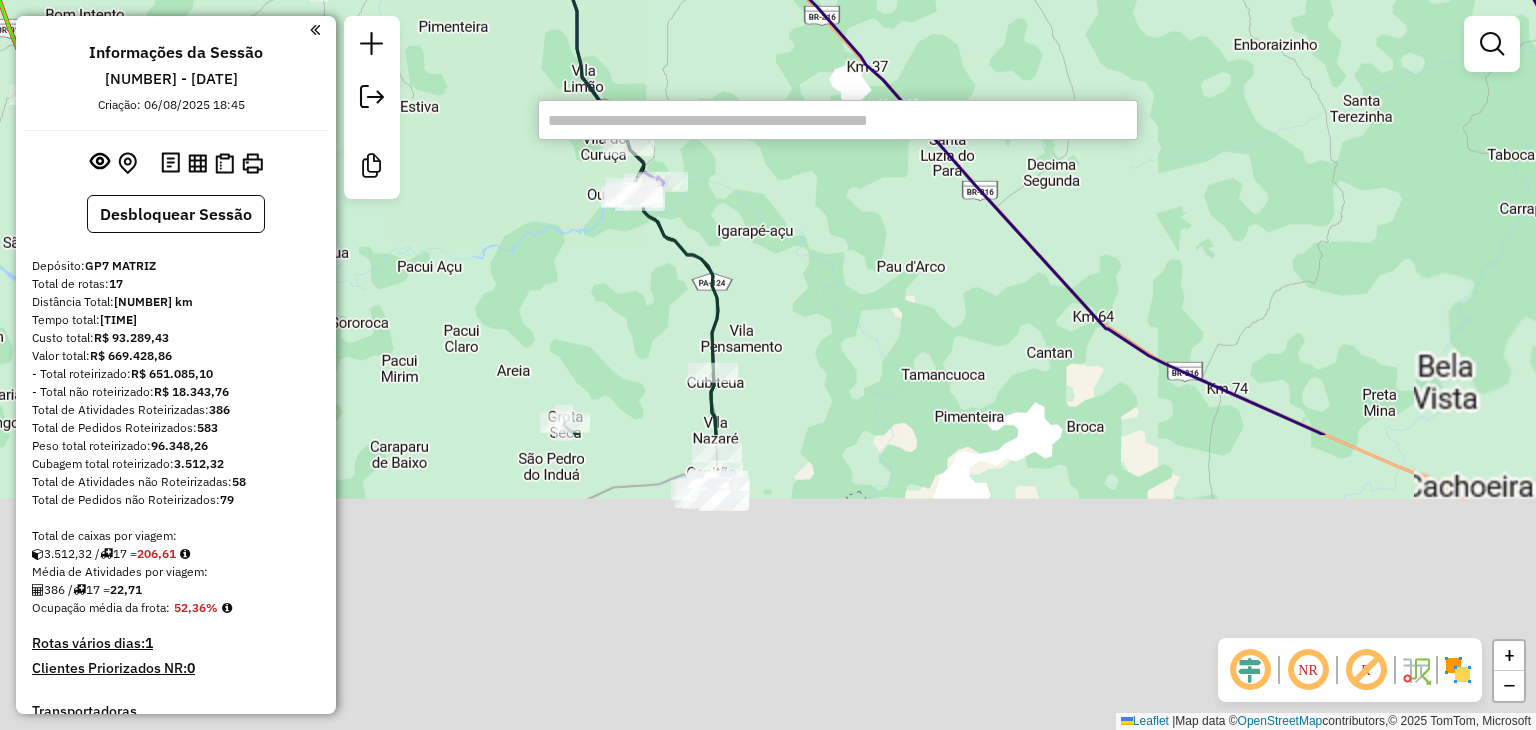 drag, startPoint x: 852, startPoint y: 657, endPoint x: 795, endPoint y: 290, distance: 371.40005 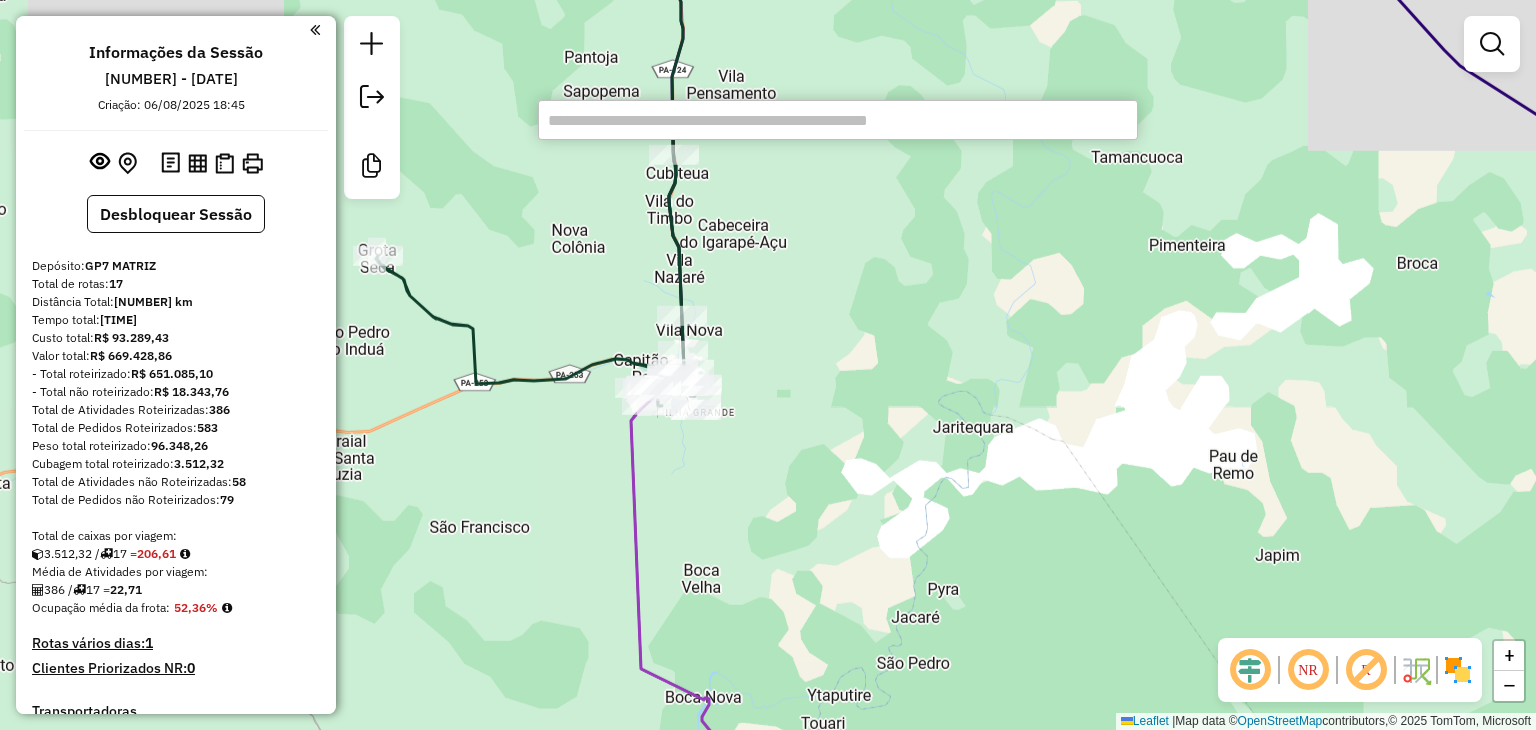 drag, startPoint x: 793, startPoint y: 581, endPoint x: 743, endPoint y: 212, distance: 372.37213 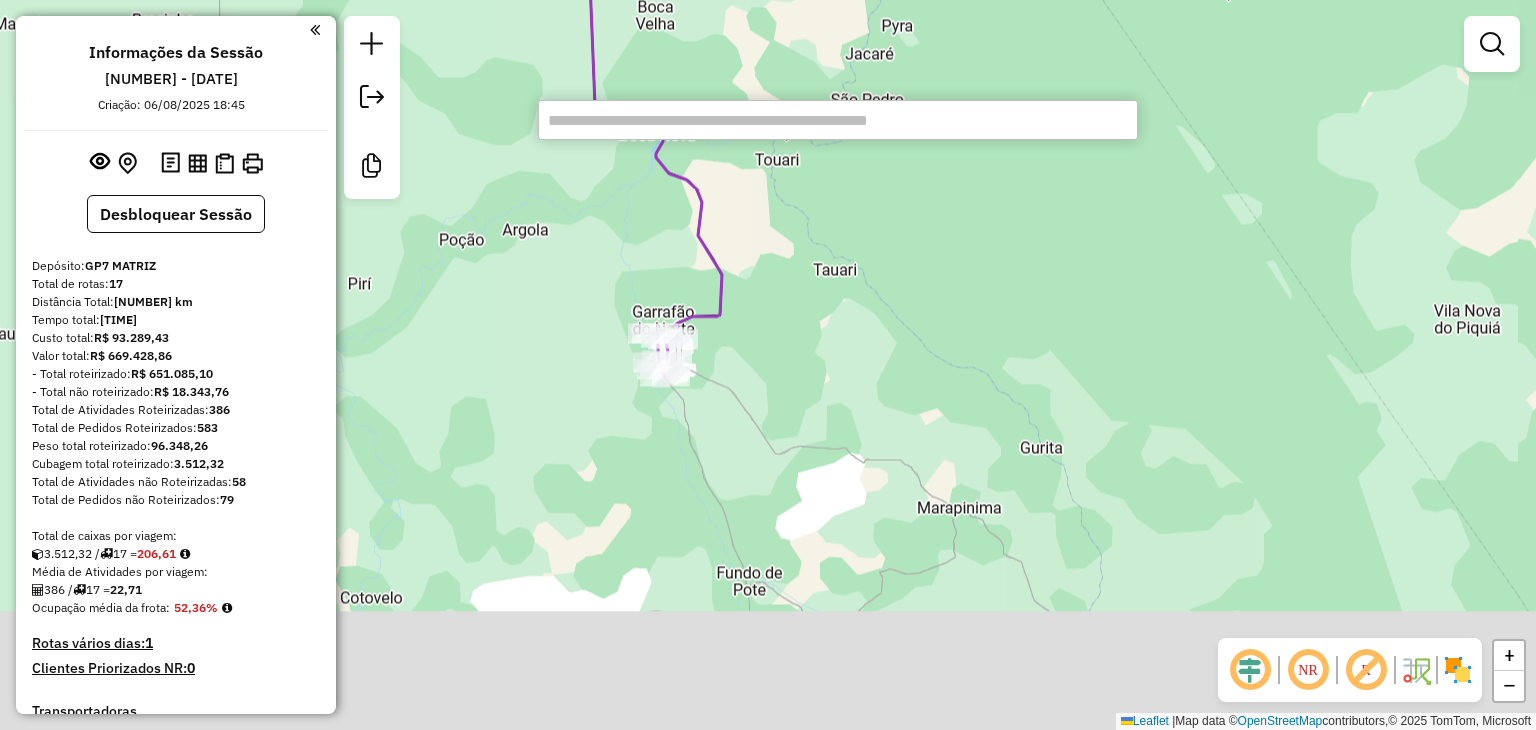drag, startPoint x: 839, startPoint y: 561, endPoint x: 825, endPoint y: 279, distance: 282.3473 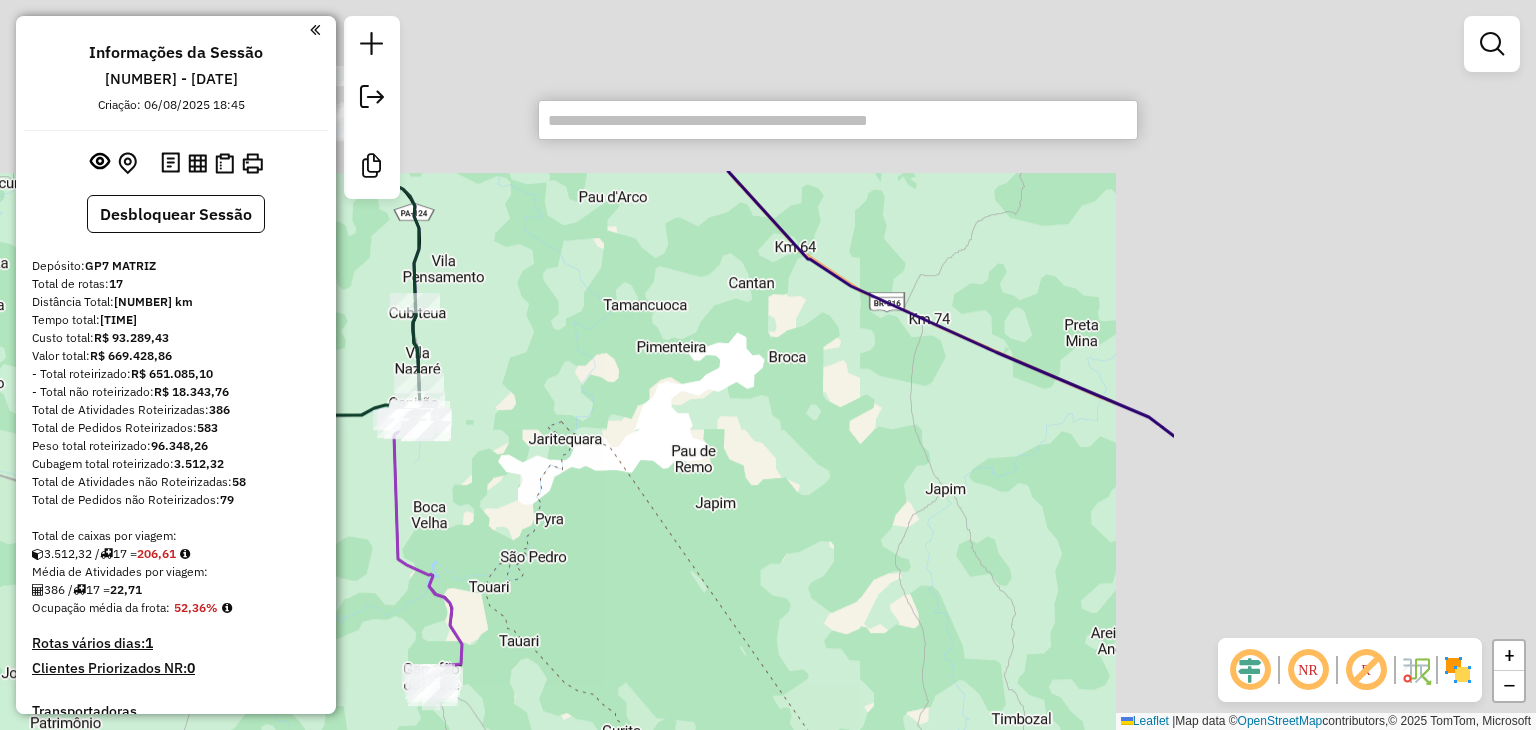drag, startPoint x: 1297, startPoint y: 185, endPoint x: 633, endPoint y: 501, distance: 735.3584 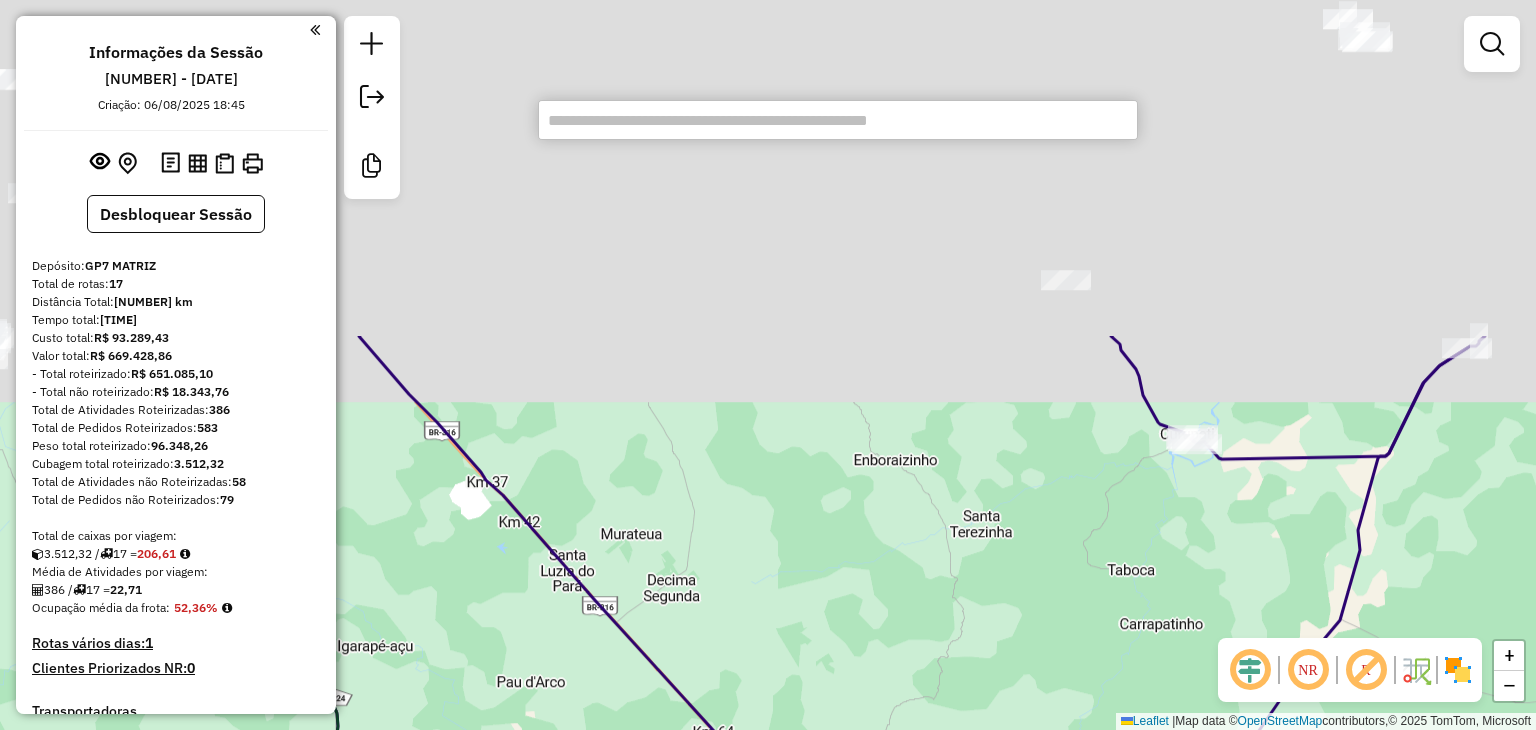 drag, startPoint x: 786, startPoint y: 183, endPoint x: 869, endPoint y: 608, distance: 433.02887 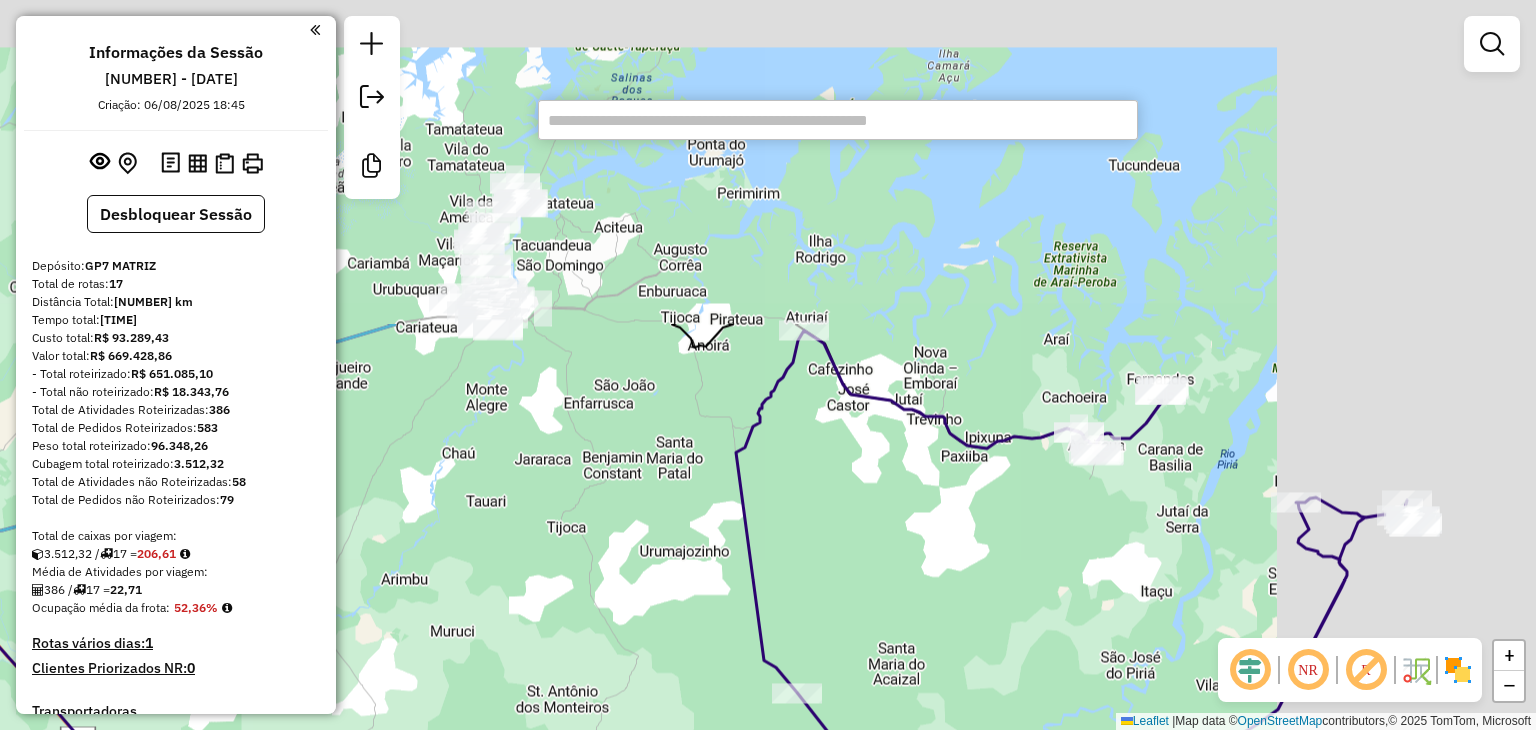 drag, startPoint x: 1262, startPoint y: 129, endPoint x: 989, endPoint y: 526, distance: 481.807 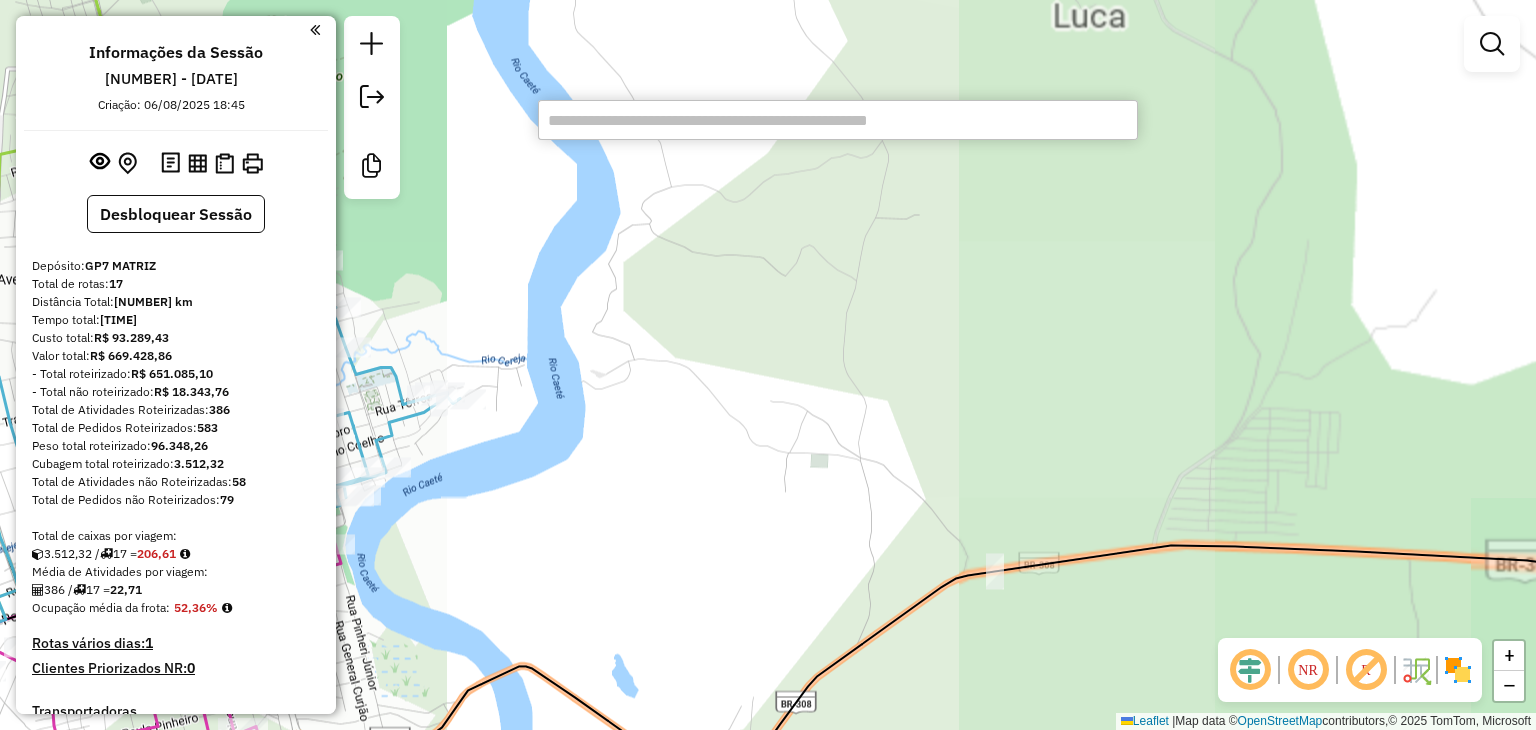 drag, startPoint x: 586, startPoint y: 282, endPoint x: 836, endPoint y: 306, distance: 251.14935 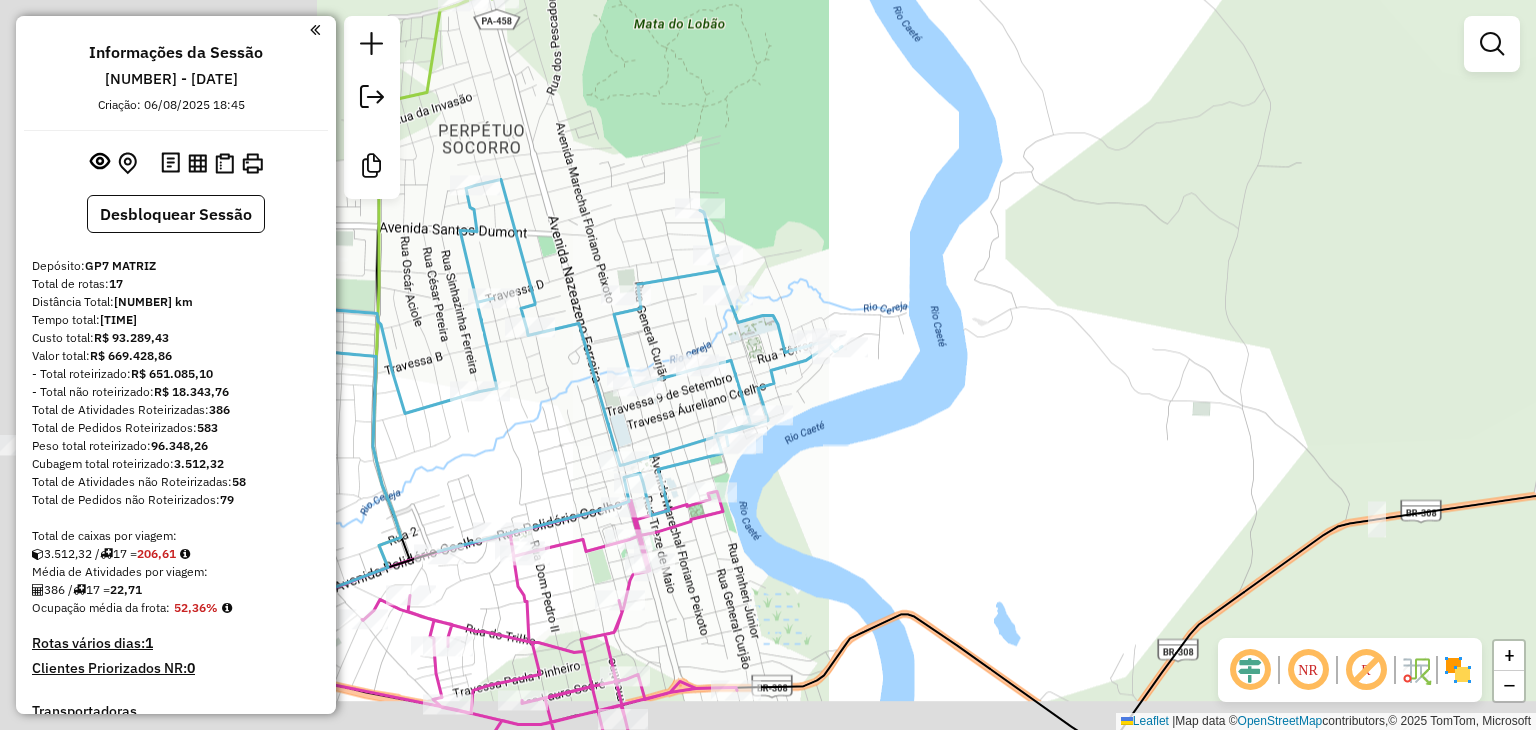 drag, startPoint x: 549, startPoint y: 409, endPoint x: 974, endPoint y: 367, distance: 427.07025 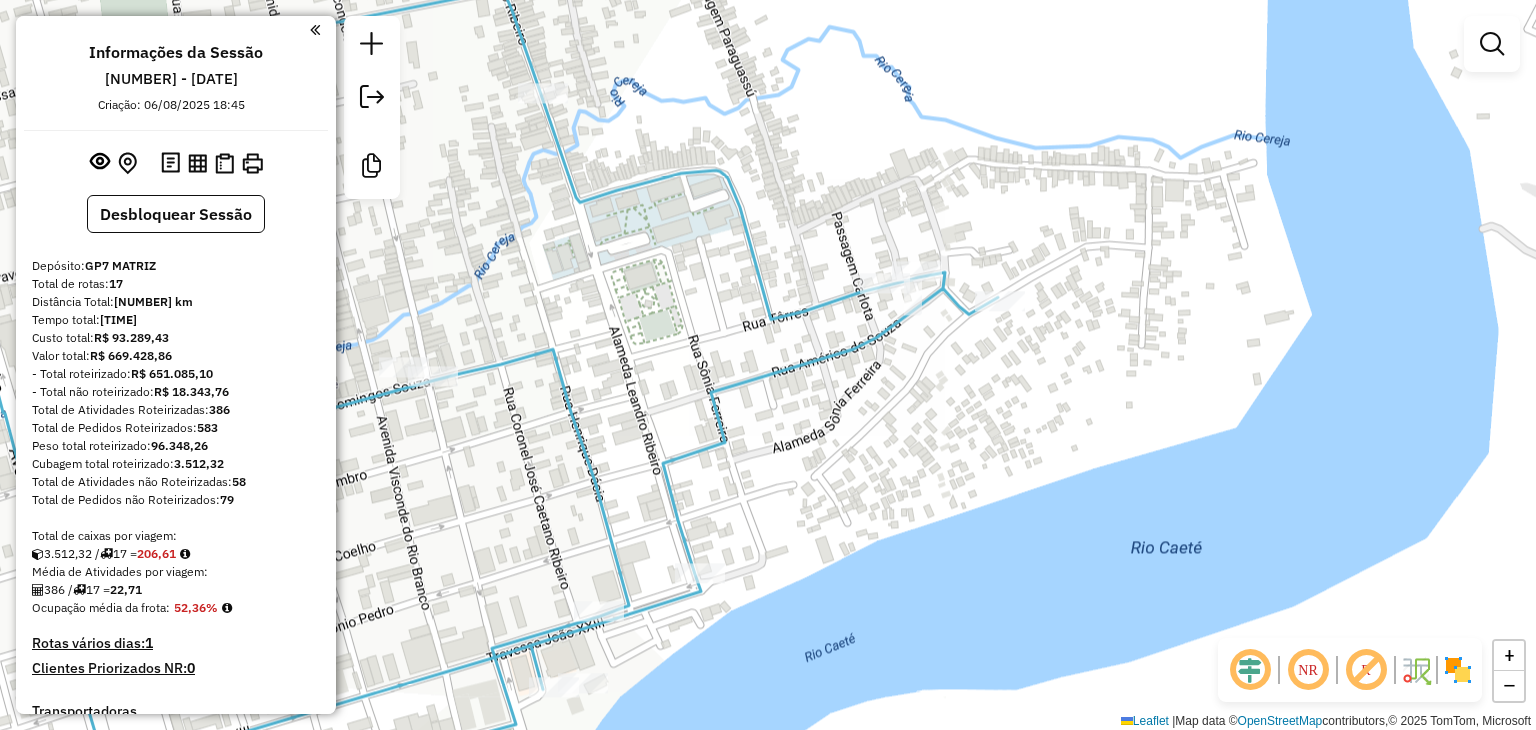 drag, startPoint x: 924, startPoint y: 387, endPoint x: 946, endPoint y: 380, distance: 23.086792 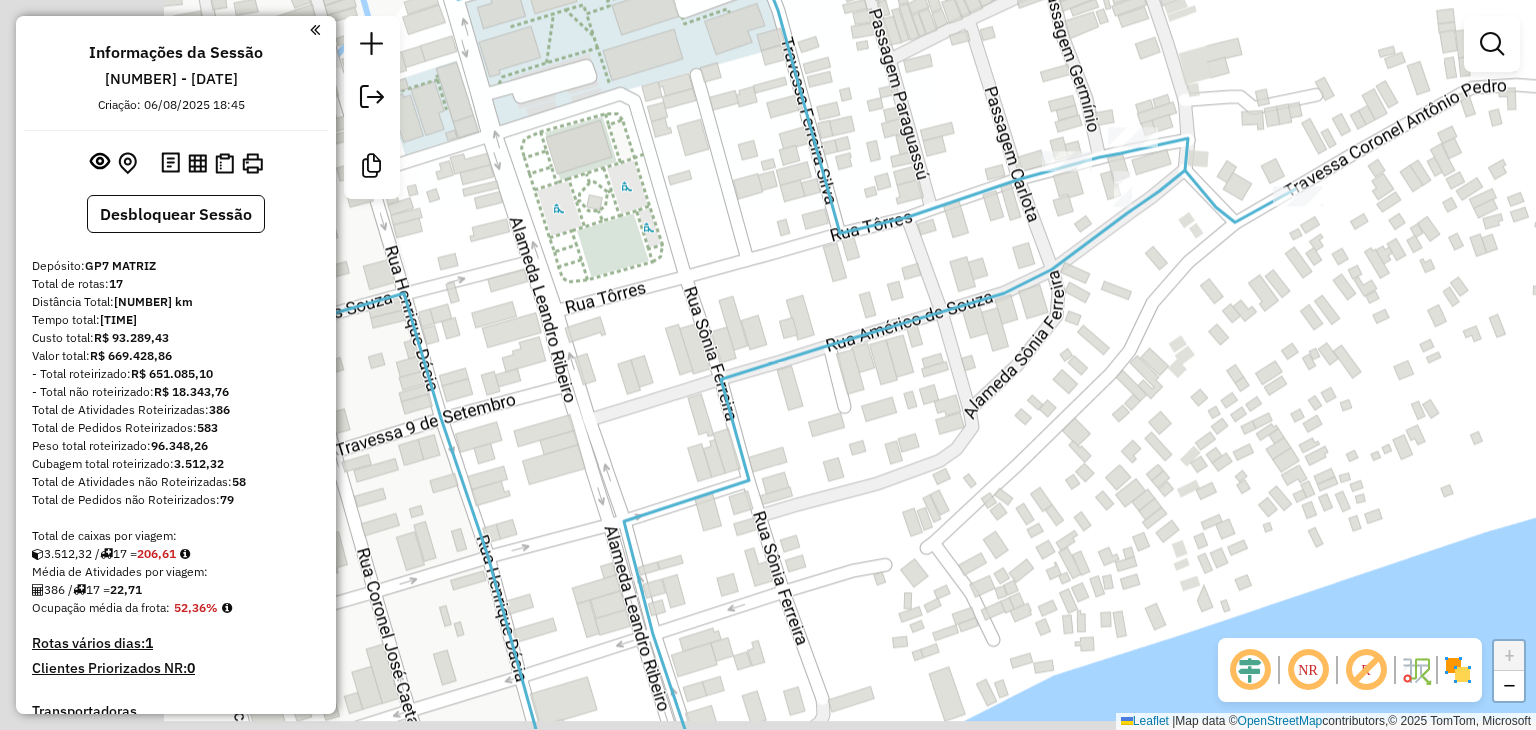 drag, startPoint x: 656, startPoint y: 271, endPoint x: 1175, endPoint y: 183, distance: 526.40765 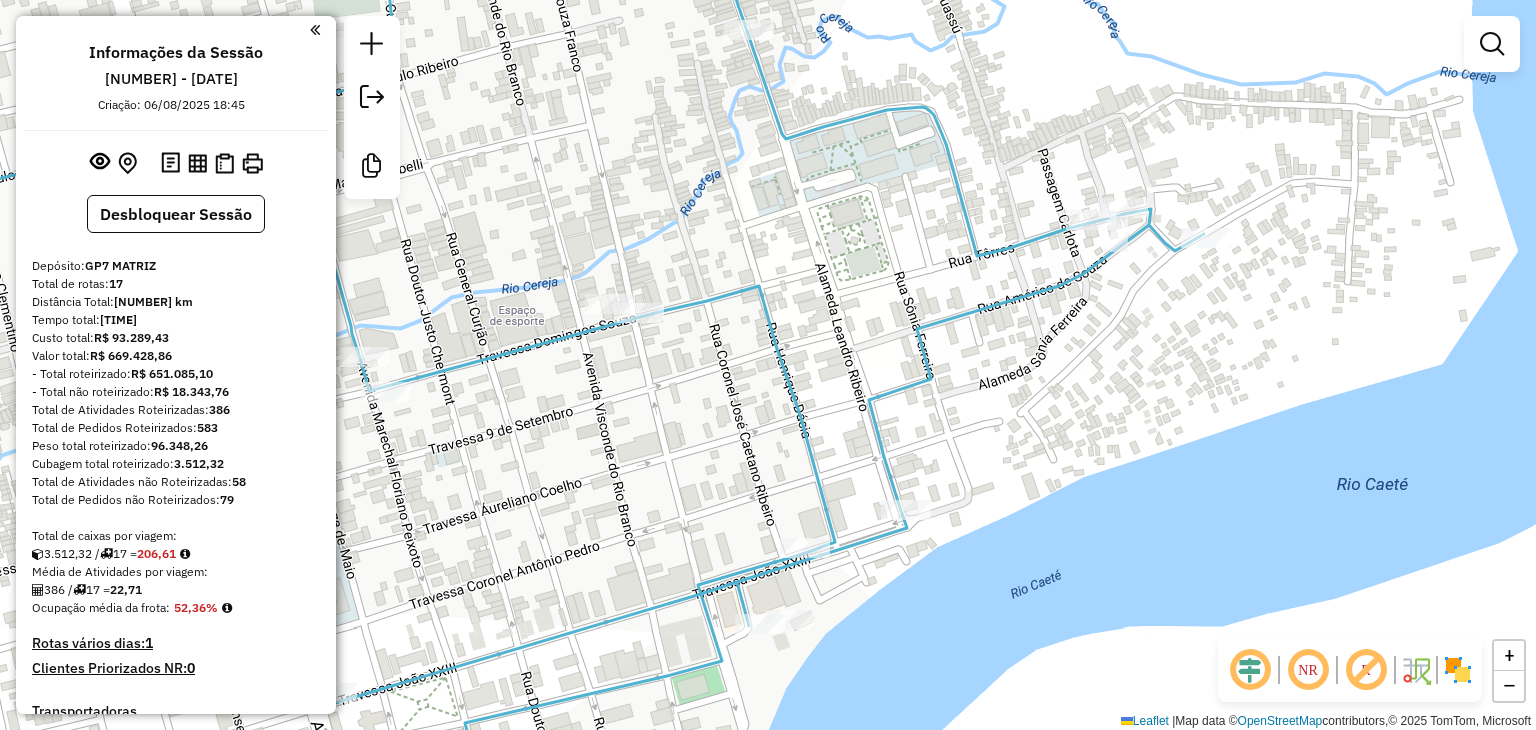drag, startPoint x: 738, startPoint y: 269, endPoint x: 1054, endPoint y: 140, distance: 341.31656 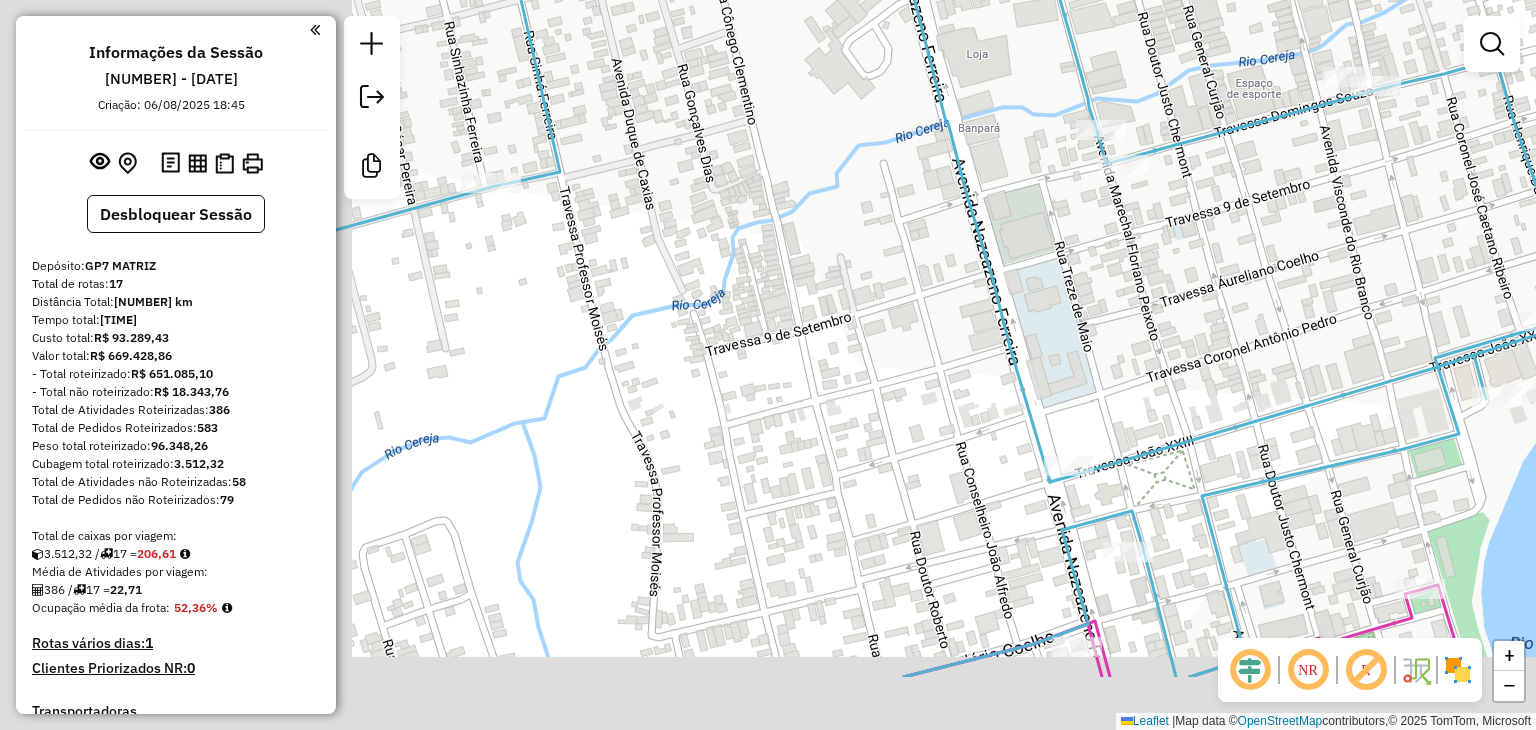 drag, startPoint x: 724, startPoint y: 407, endPoint x: 1170, endPoint y: 281, distance: 463.45657 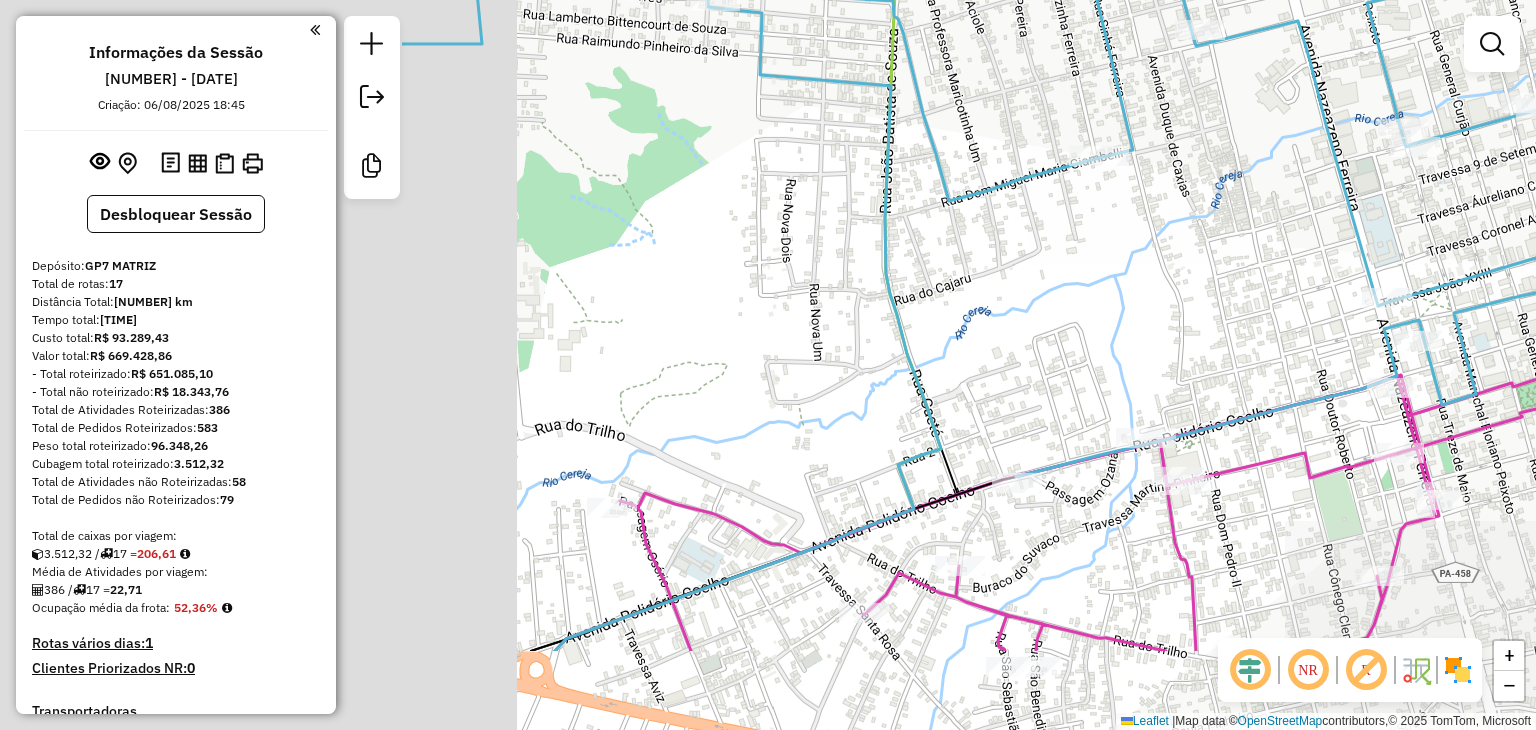 drag, startPoint x: 588, startPoint y: 445, endPoint x: 890, endPoint y: 425, distance: 302.66153 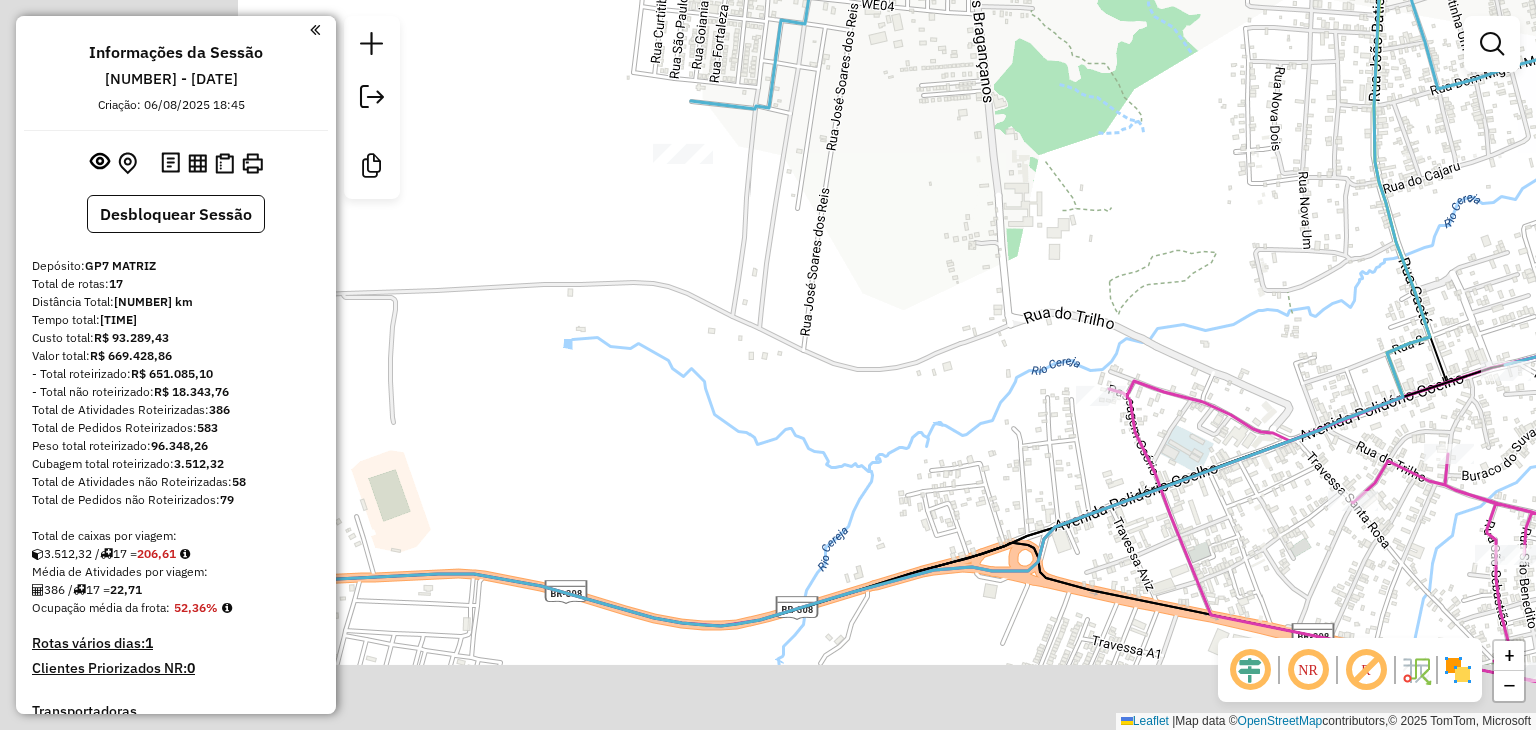 drag, startPoint x: 608, startPoint y: 459, endPoint x: 938, endPoint y: 388, distance: 337.55148 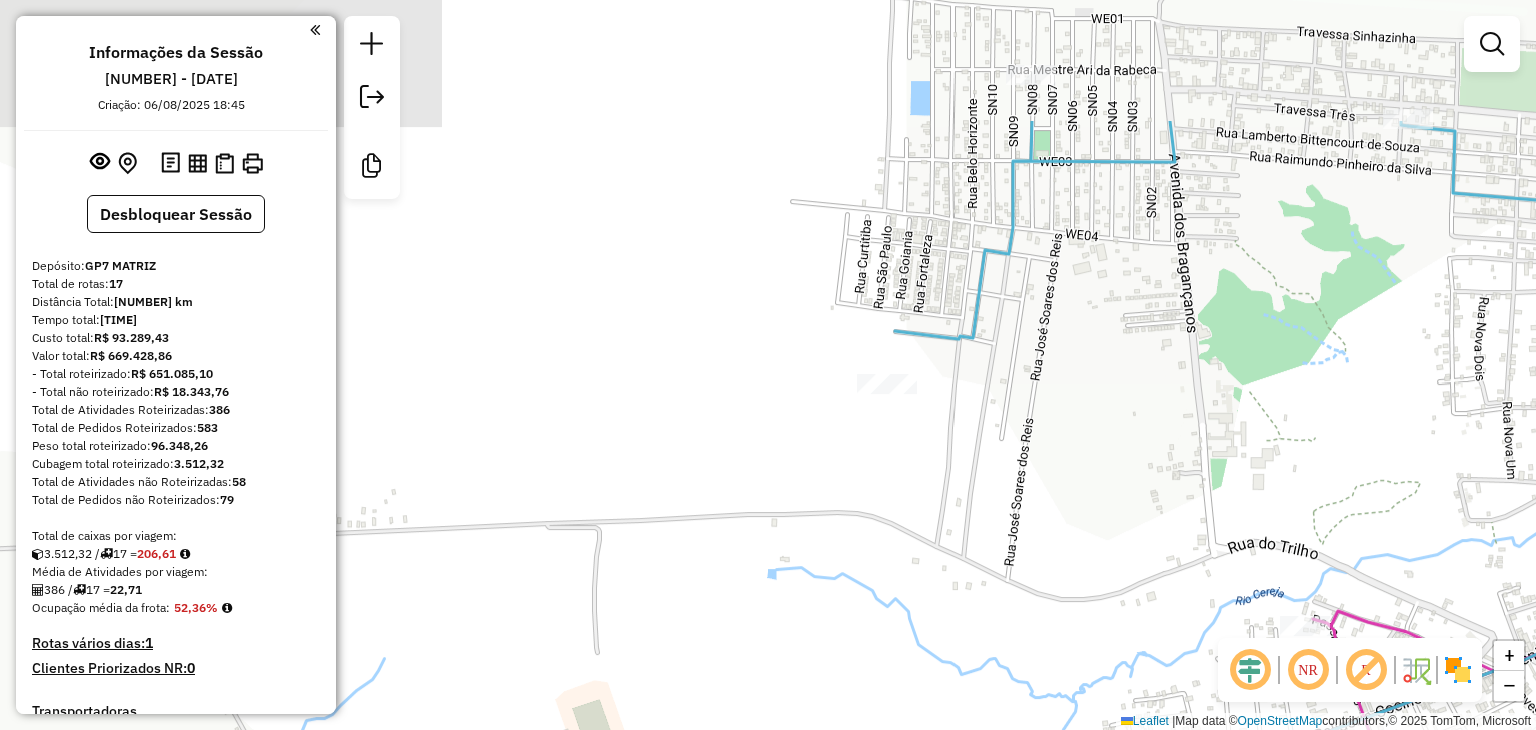 drag, startPoint x: 572, startPoint y: 344, endPoint x: 620, endPoint y: 538, distance: 199.84995 